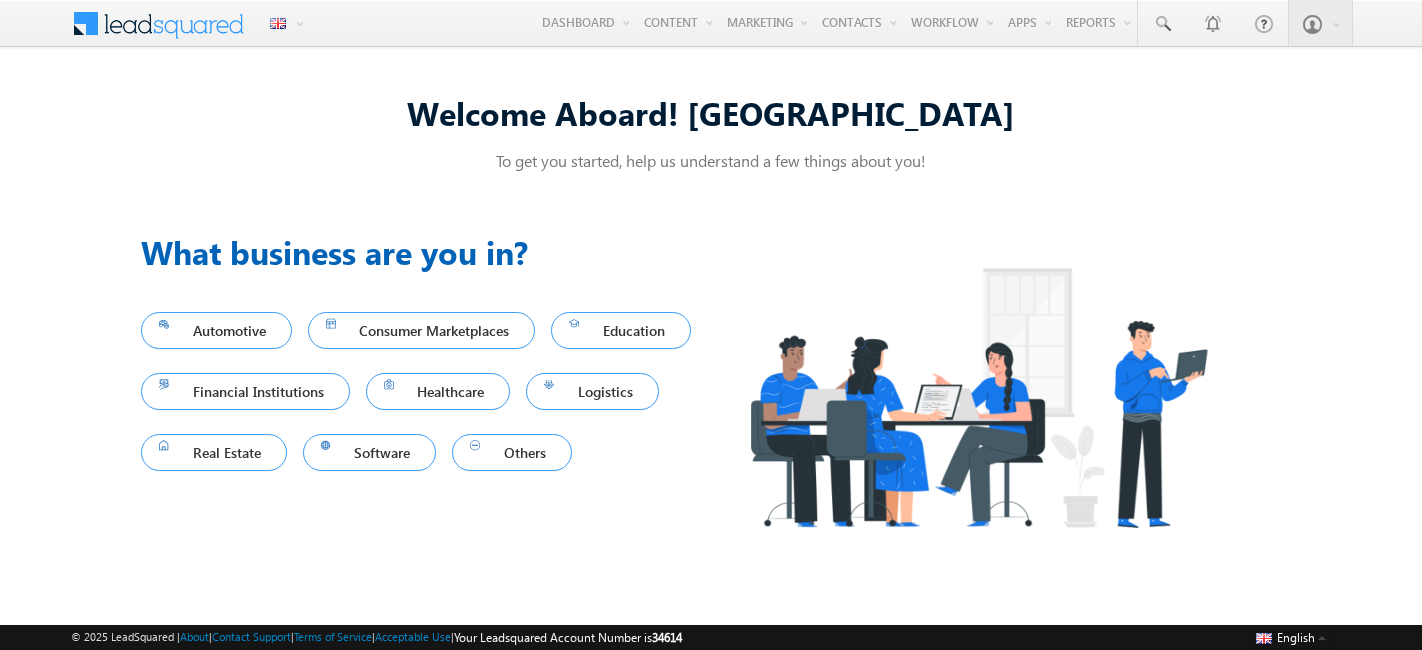 scroll, scrollTop: 0, scrollLeft: 0, axis: both 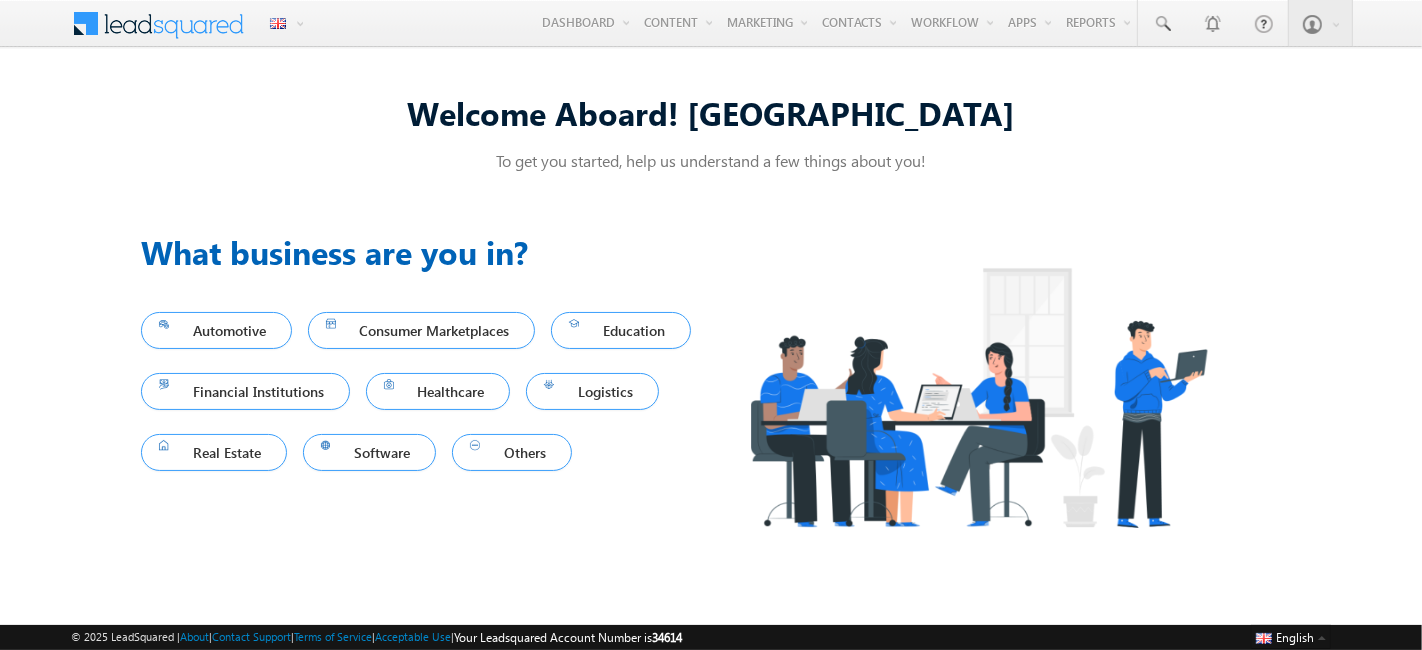 drag, startPoint x: 952, startPoint y: 107, endPoint x: 762, endPoint y: 79, distance: 192.05208 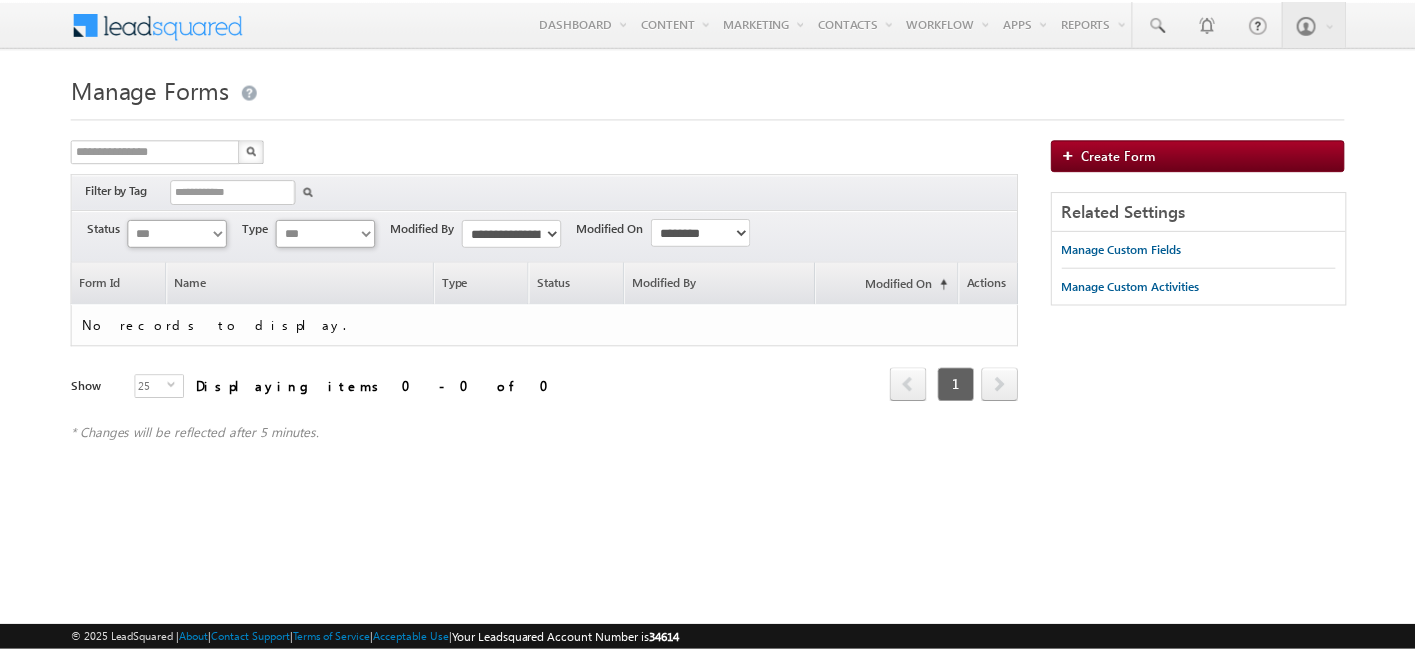 scroll, scrollTop: 0, scrollLeft: 0, axis: both 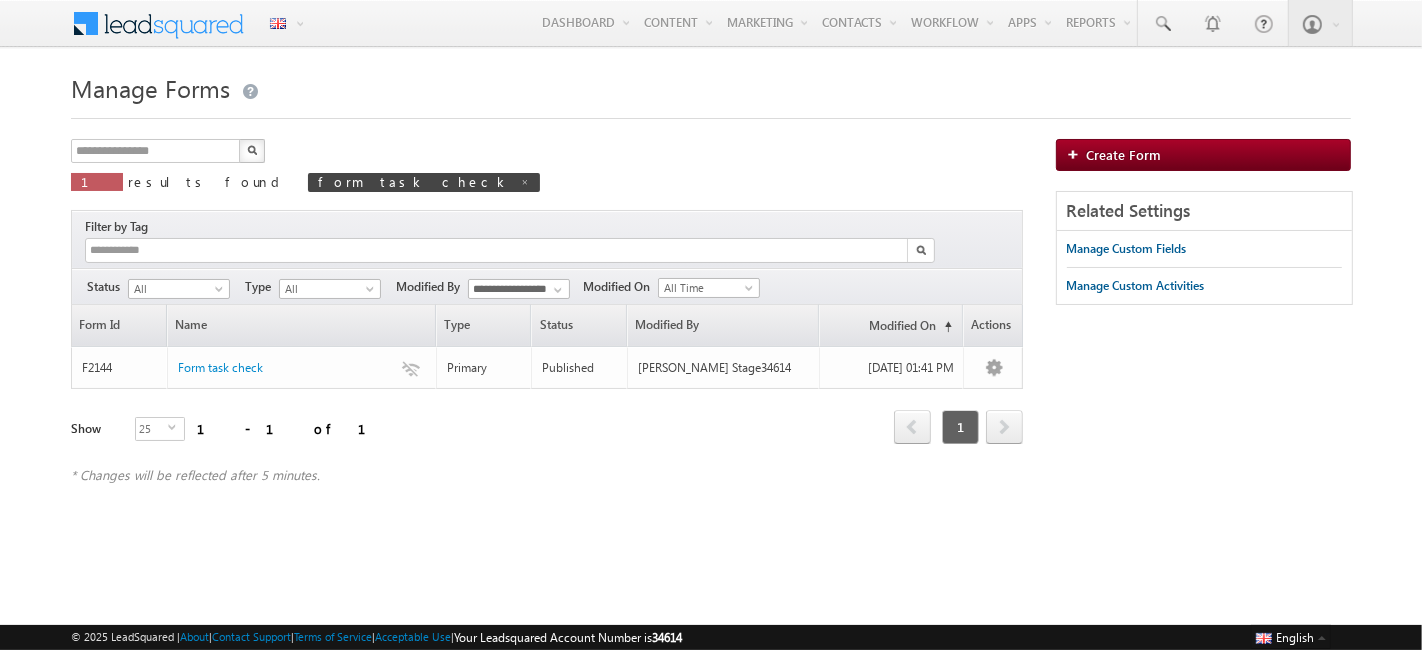 click at bounding box center [711, 112] 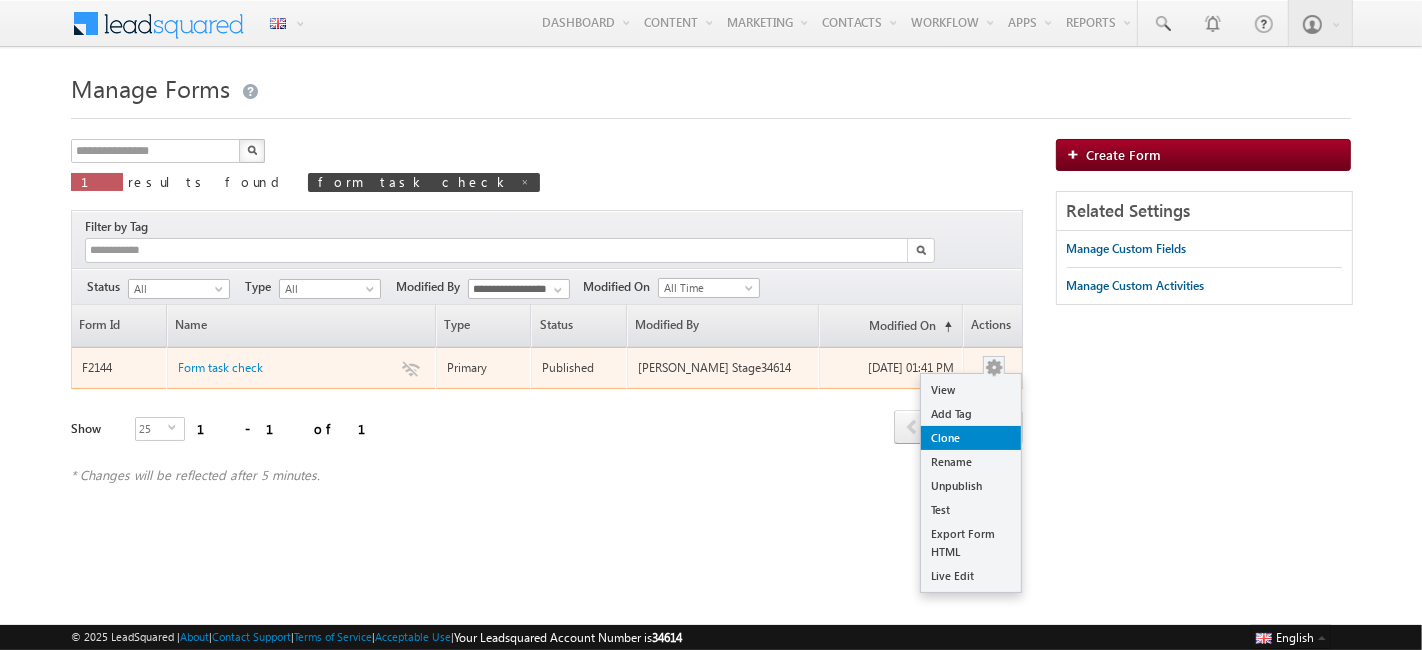 click on "Clone" at bounding box center [971, 438] 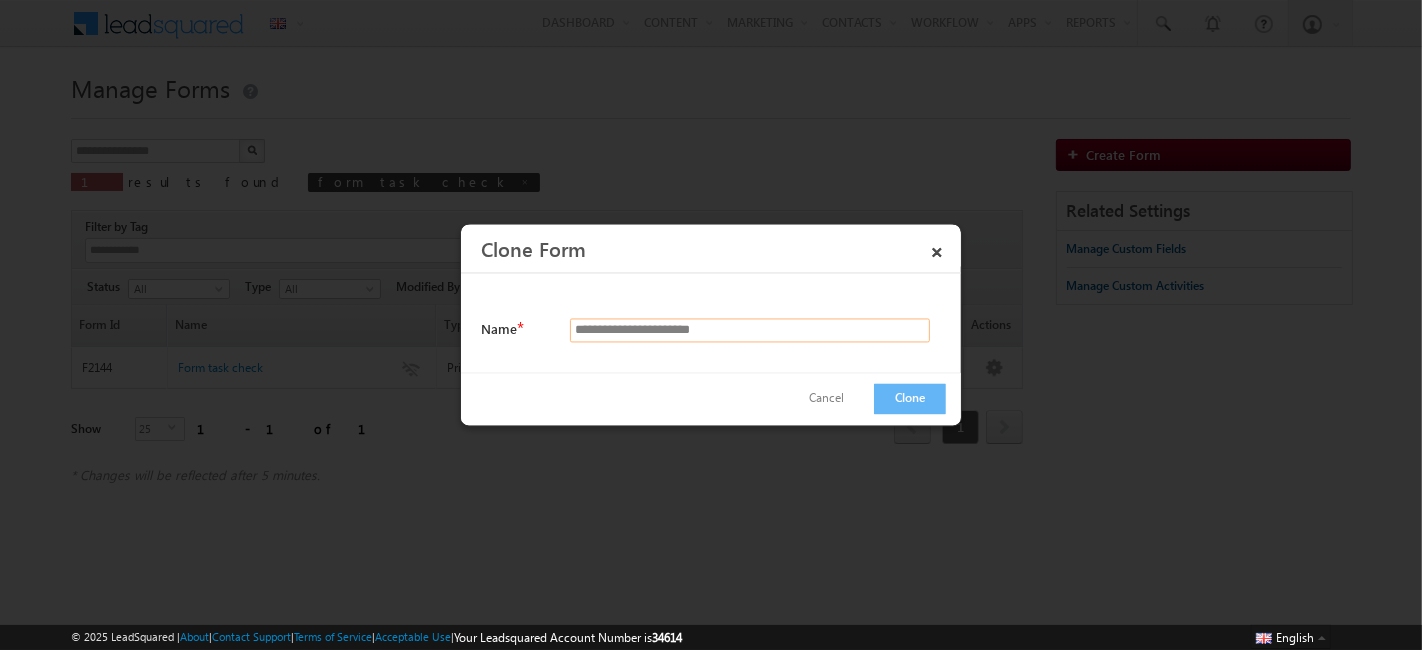 drag, startPoint x: 682, startPoint y: 332, endPoint x: 848, endPoint y: 336, distance: 166.04819 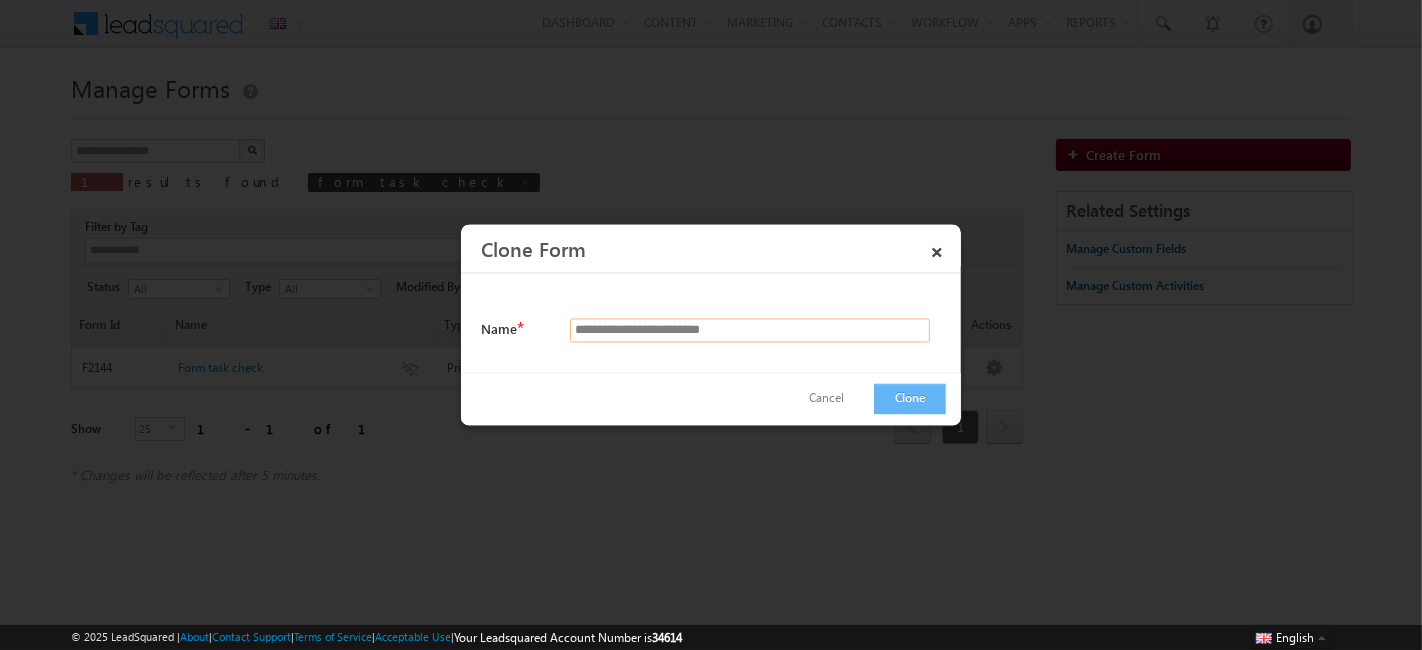 type on "**********" 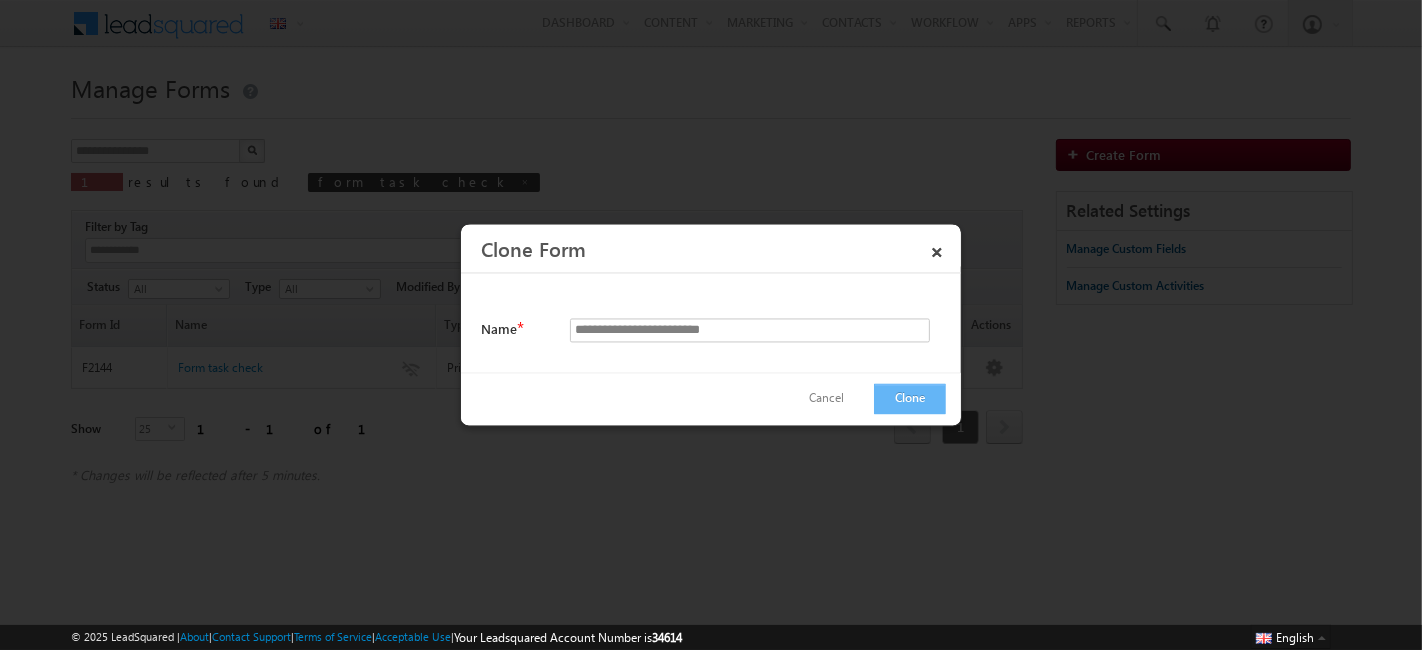 click on "Clone" at bounding box center (910, 399) 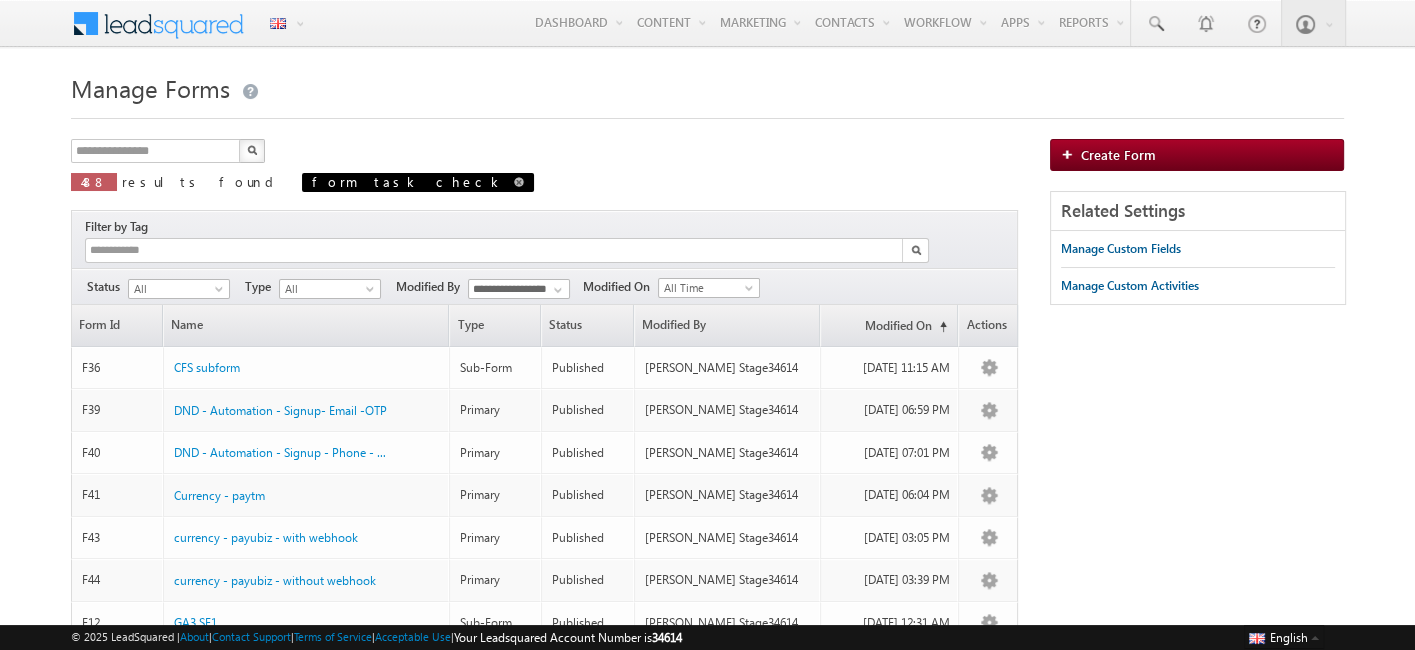 click at bounding box center [519, 182] 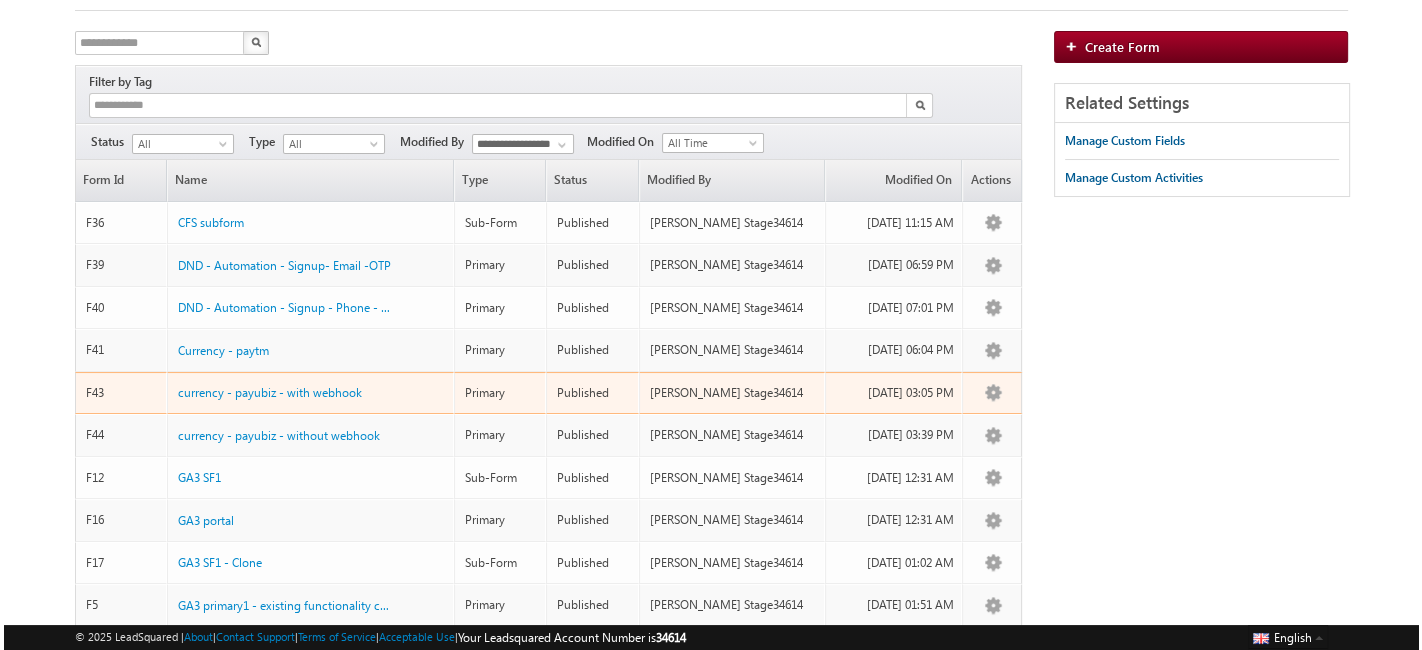 scroll, scrollTop: 0, scrollLeft: 0, axis: both 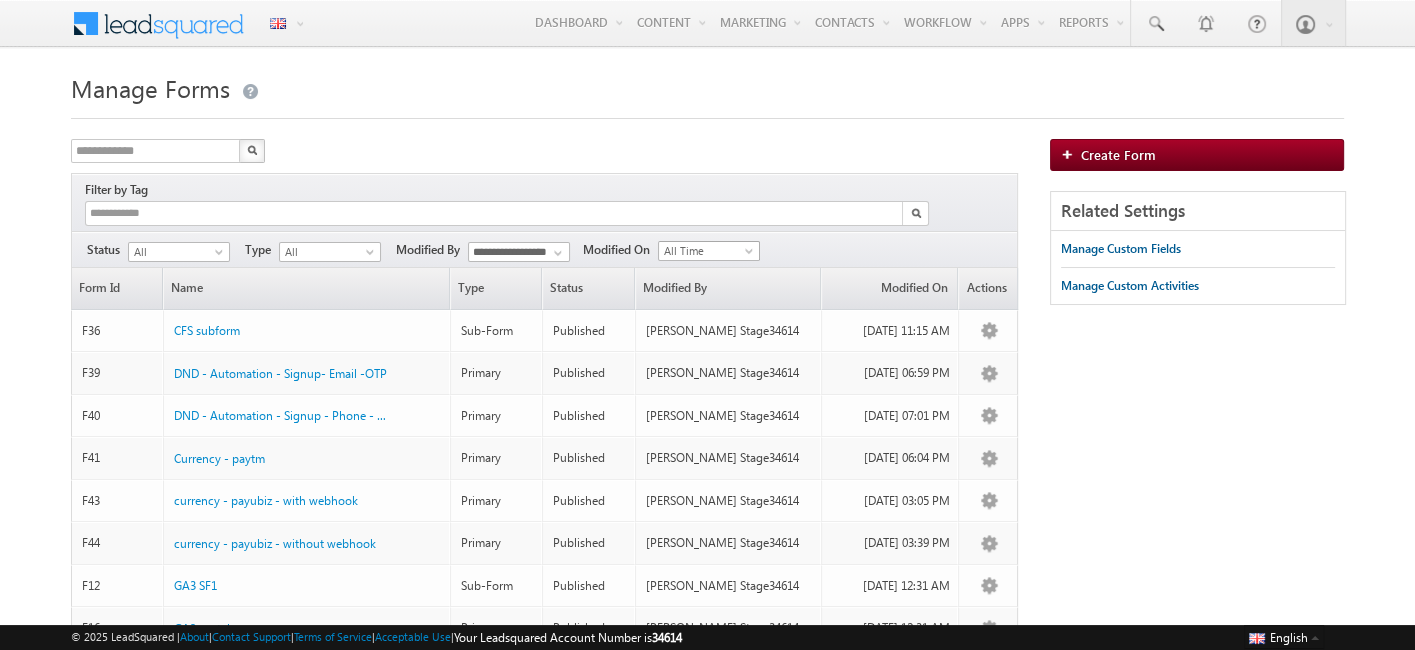 click on "All Time" at bounding box center [706, 251] 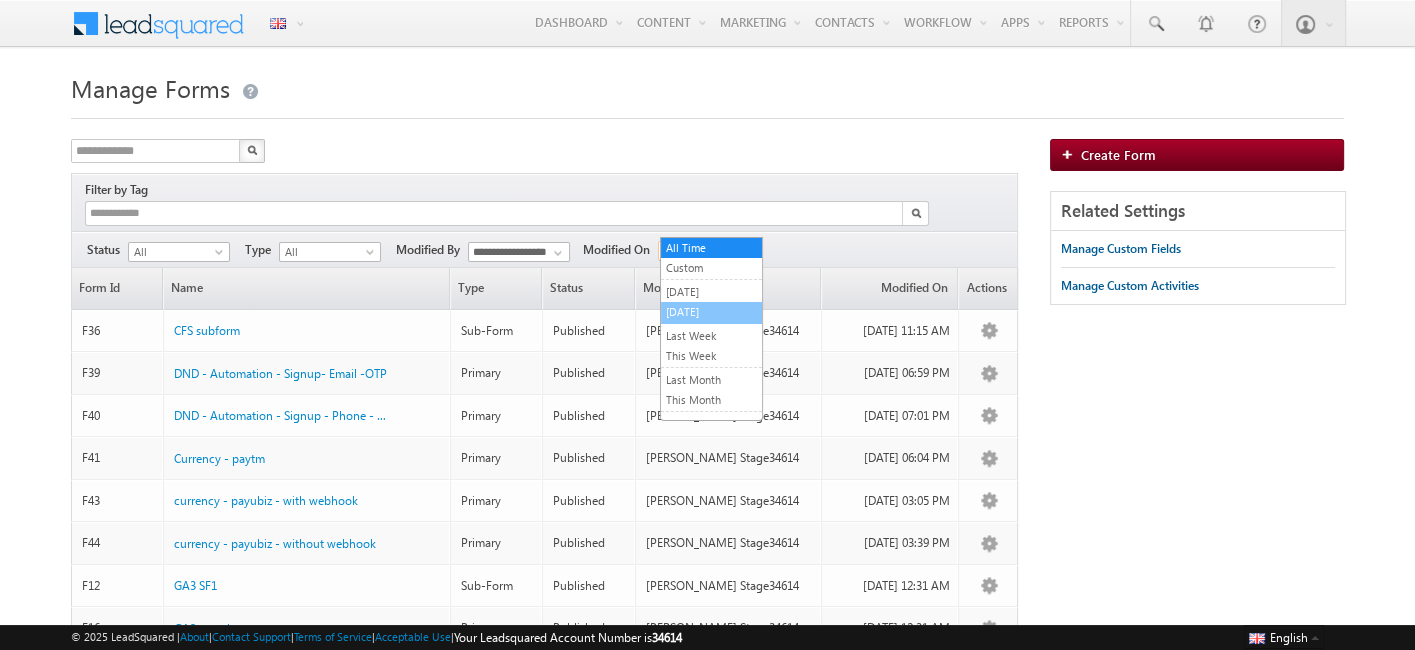 click on "[DATE]" at bounding box center (711, 312) 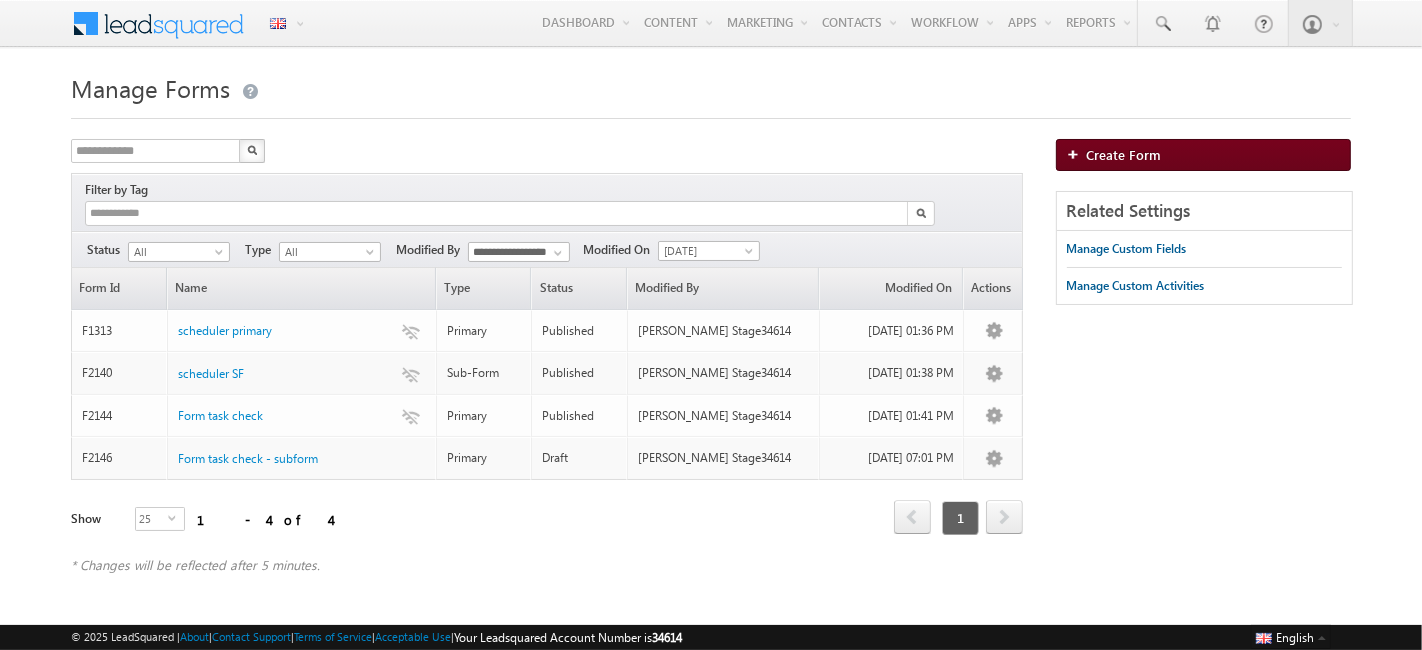 click on "Create Form" at bounding box center (1124, 154) 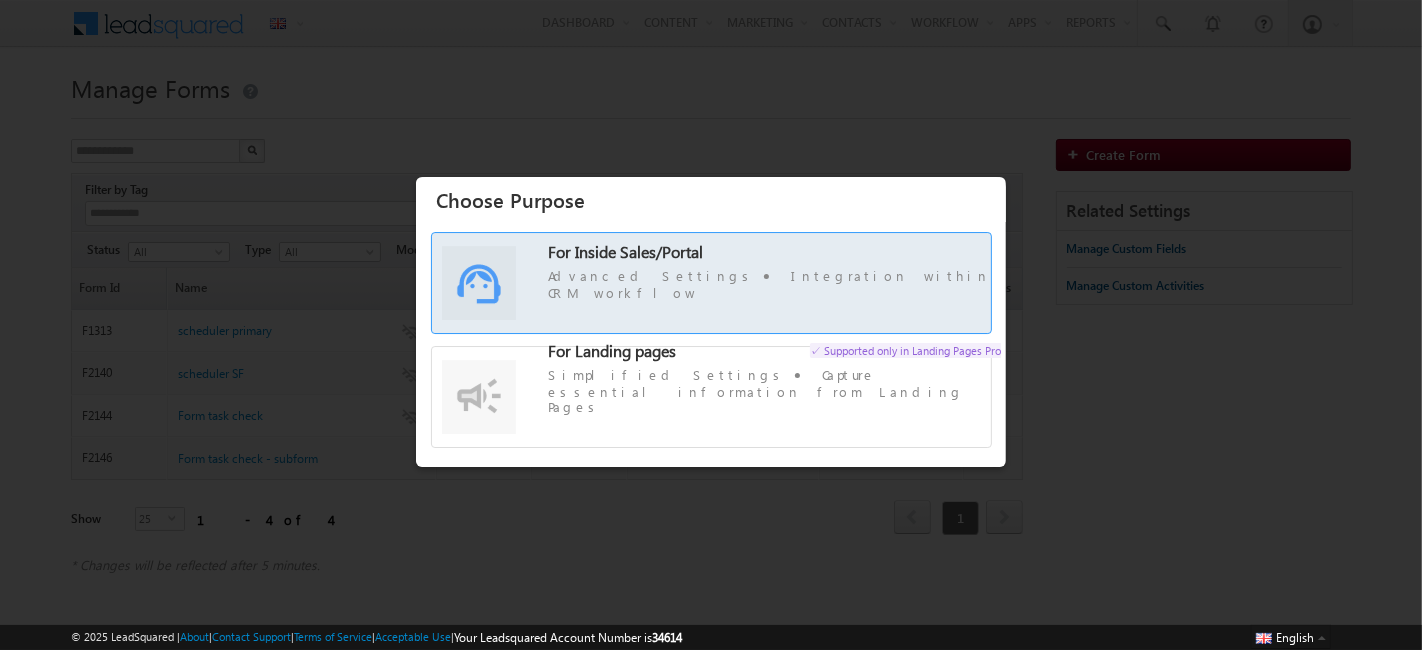 click on "For Inside Sales/Portal" at bounding box center [625, 251] 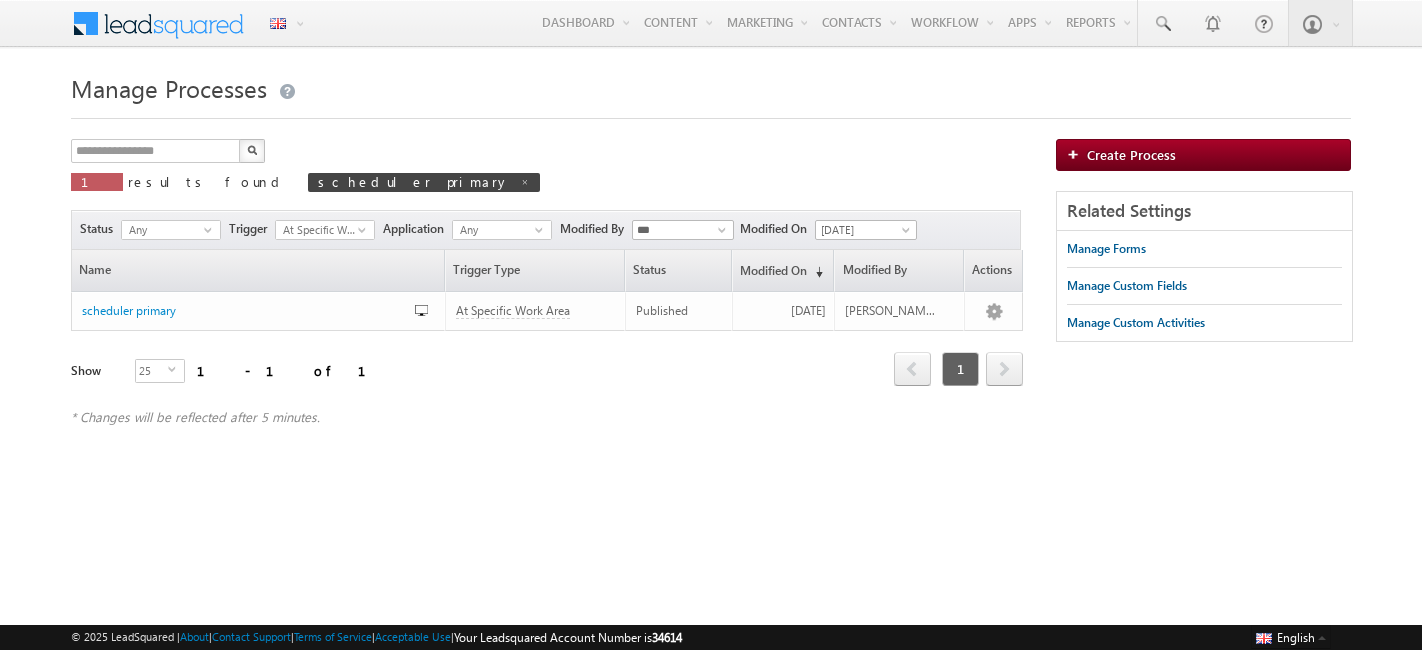 scroll, scrollTop: 0, scrollLeft: 0, axis: both 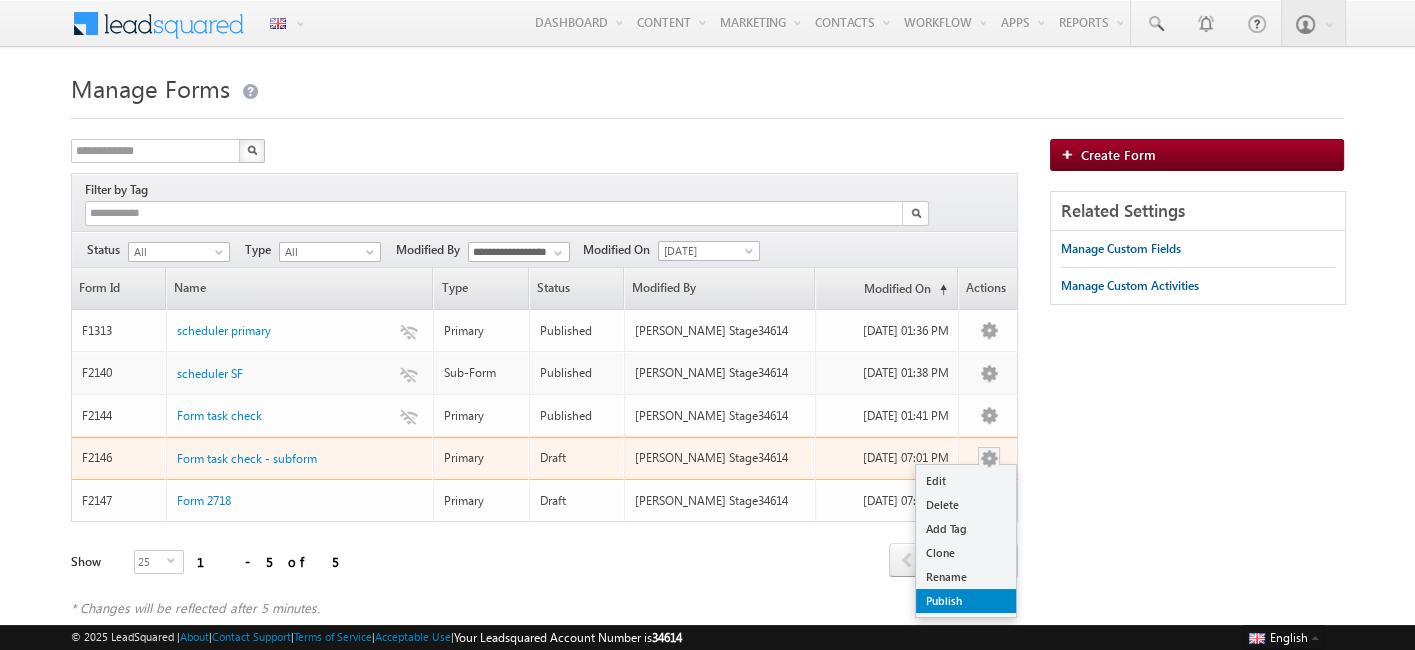 click on "Publish" at bounding box center (966, 601) 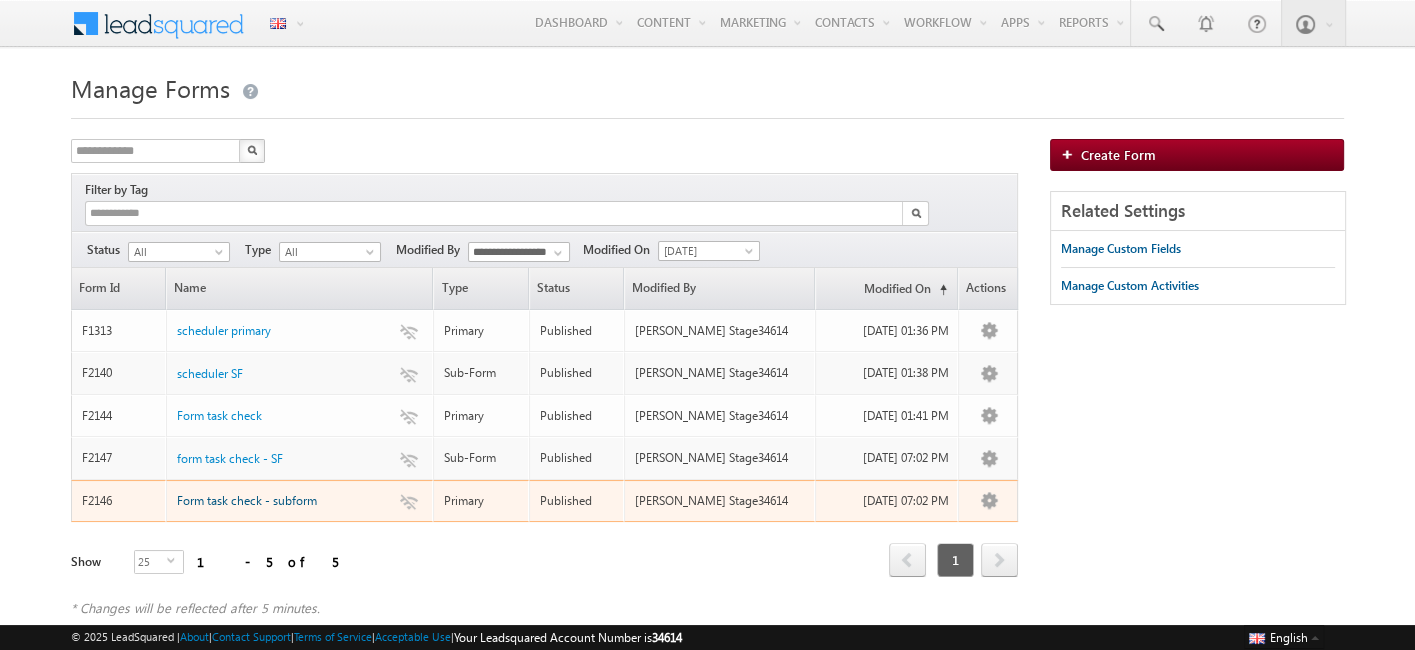 click on "Form task check - subform" at bounding box center (247, 501) 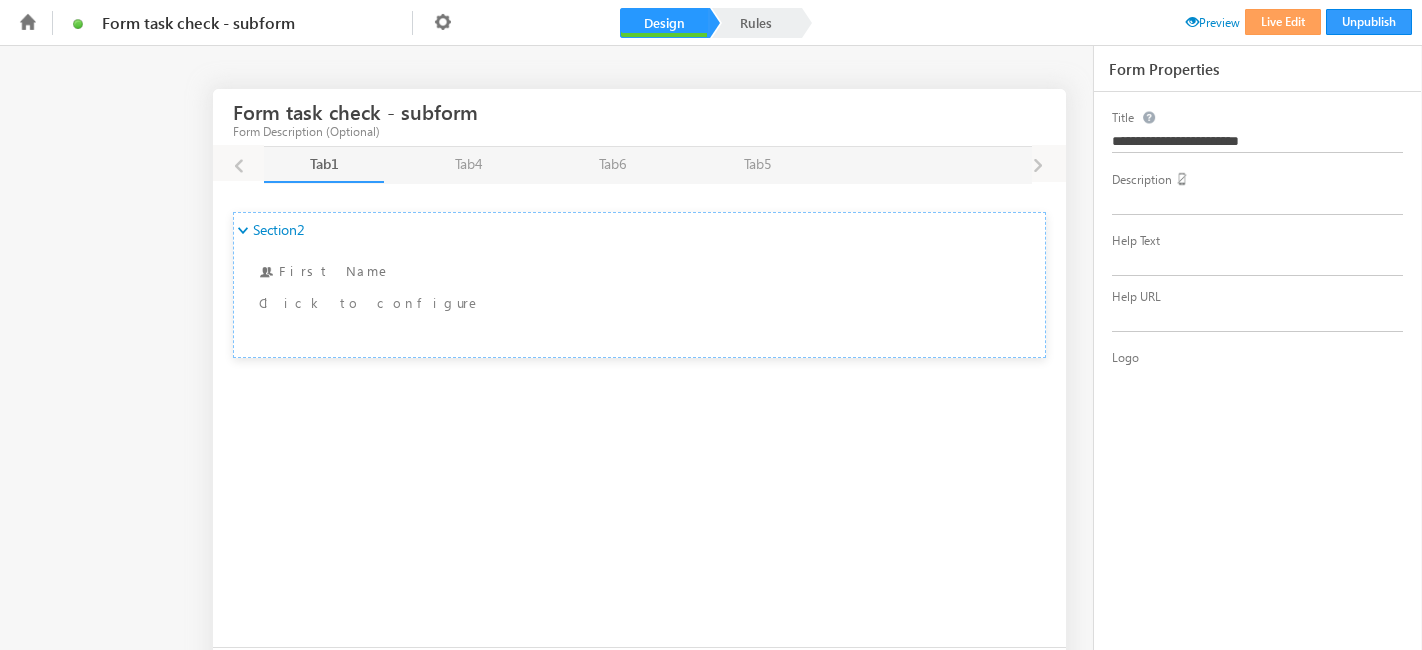 scroll, scrollTop: 0, scrollLeft: 0, axis: both 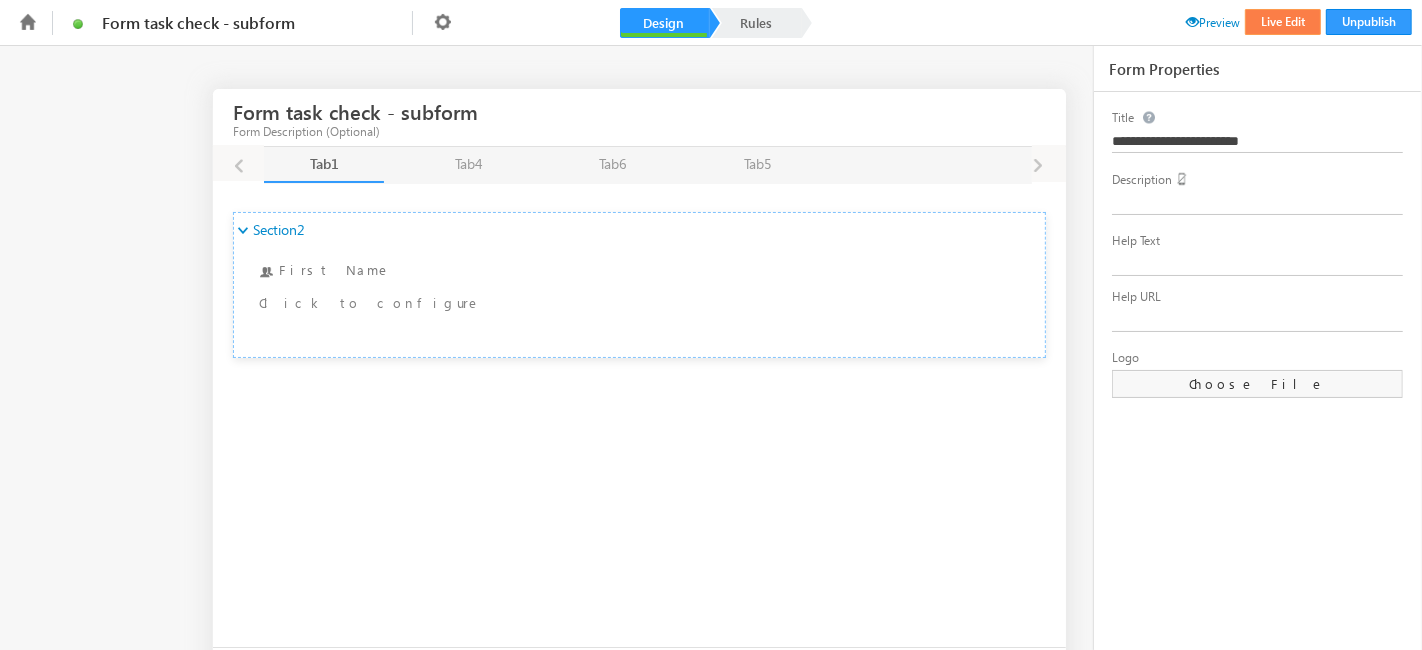 click on "Live Edit" at bounding box center (1283, 22) 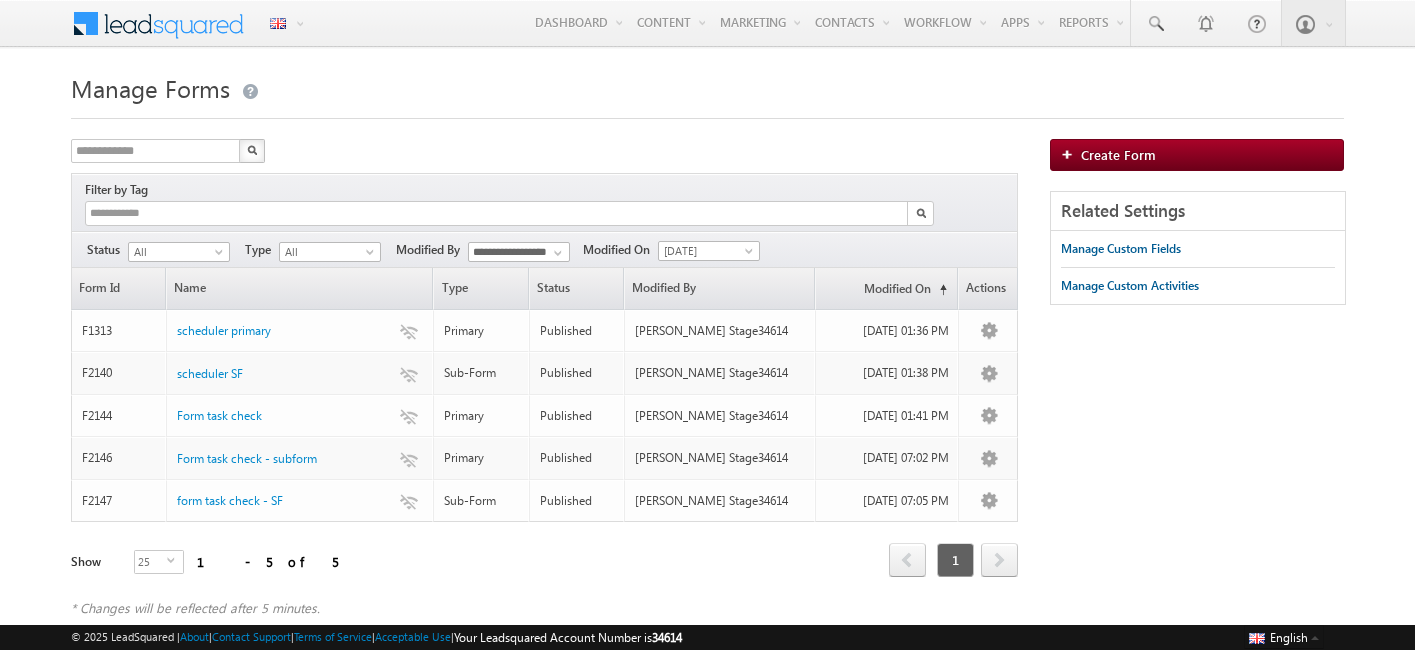 scroll, scrollTop: 0, scrollLeft: 0, axis: both 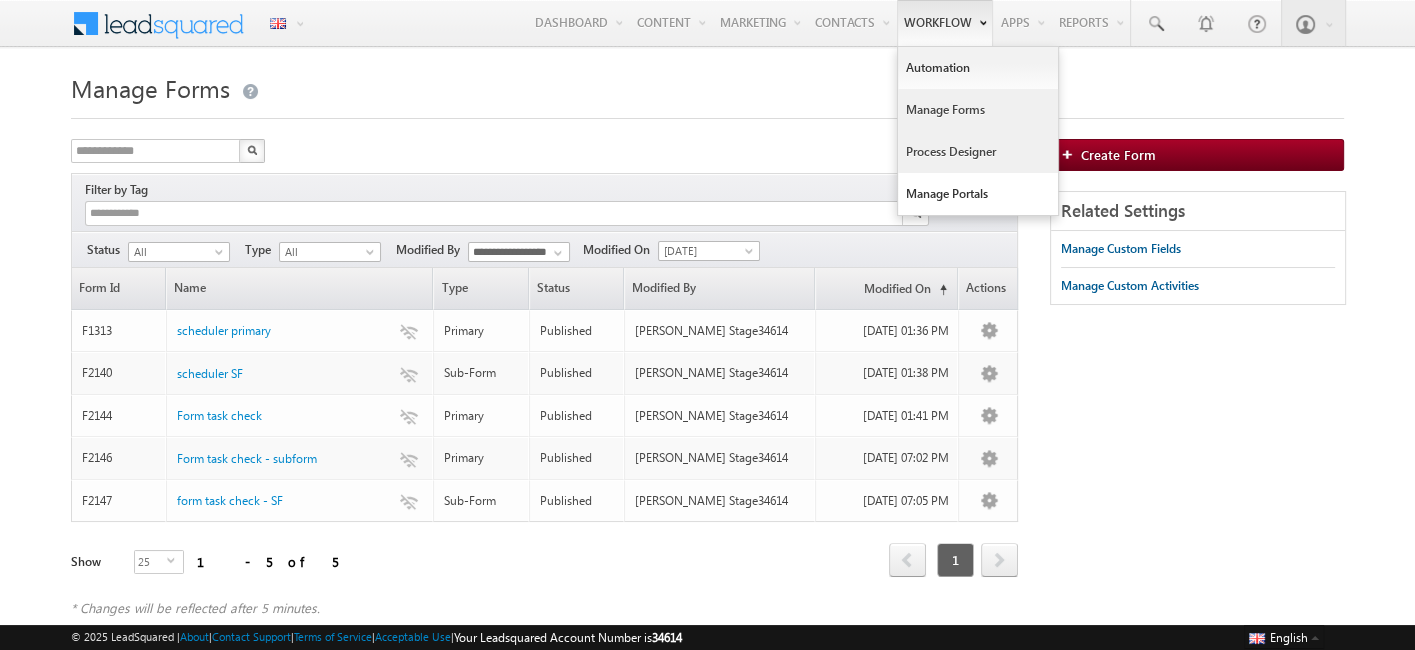 click on "Process Designer" at bounding box center [978, 152] 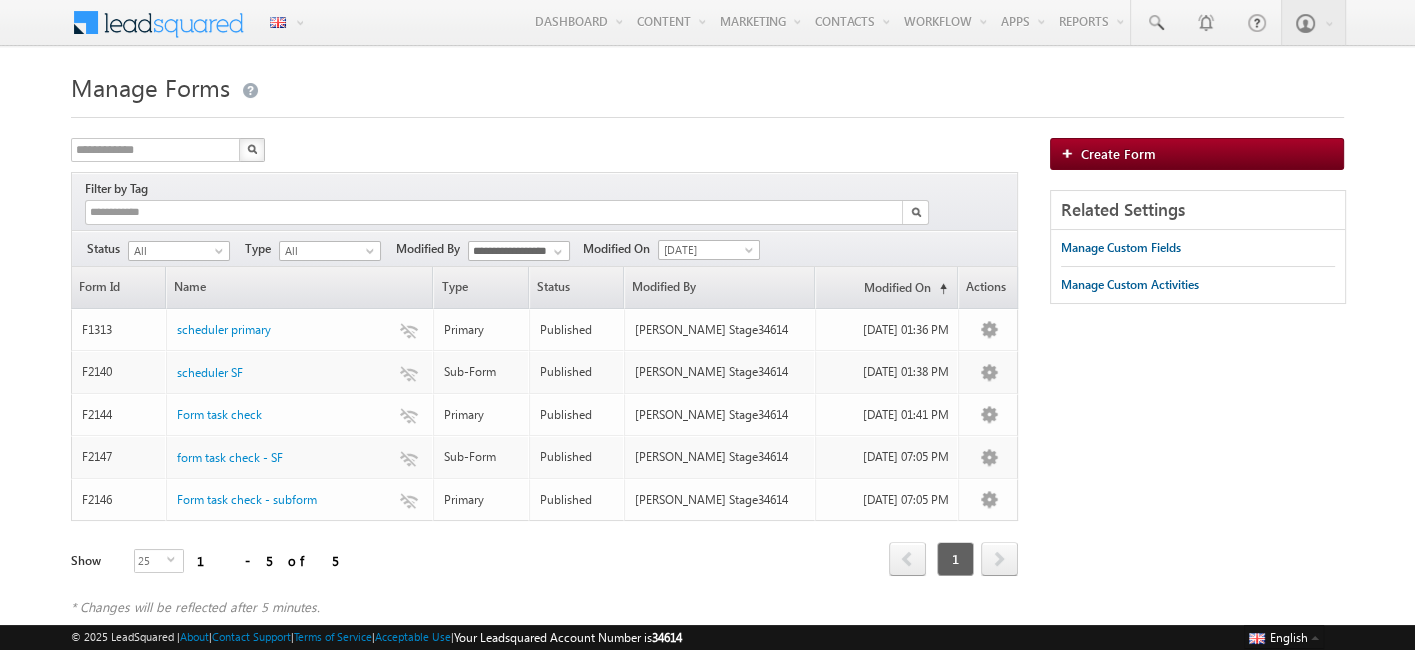 scroll, scrollTop: 2, scrollLeft: 0, axis: vertical 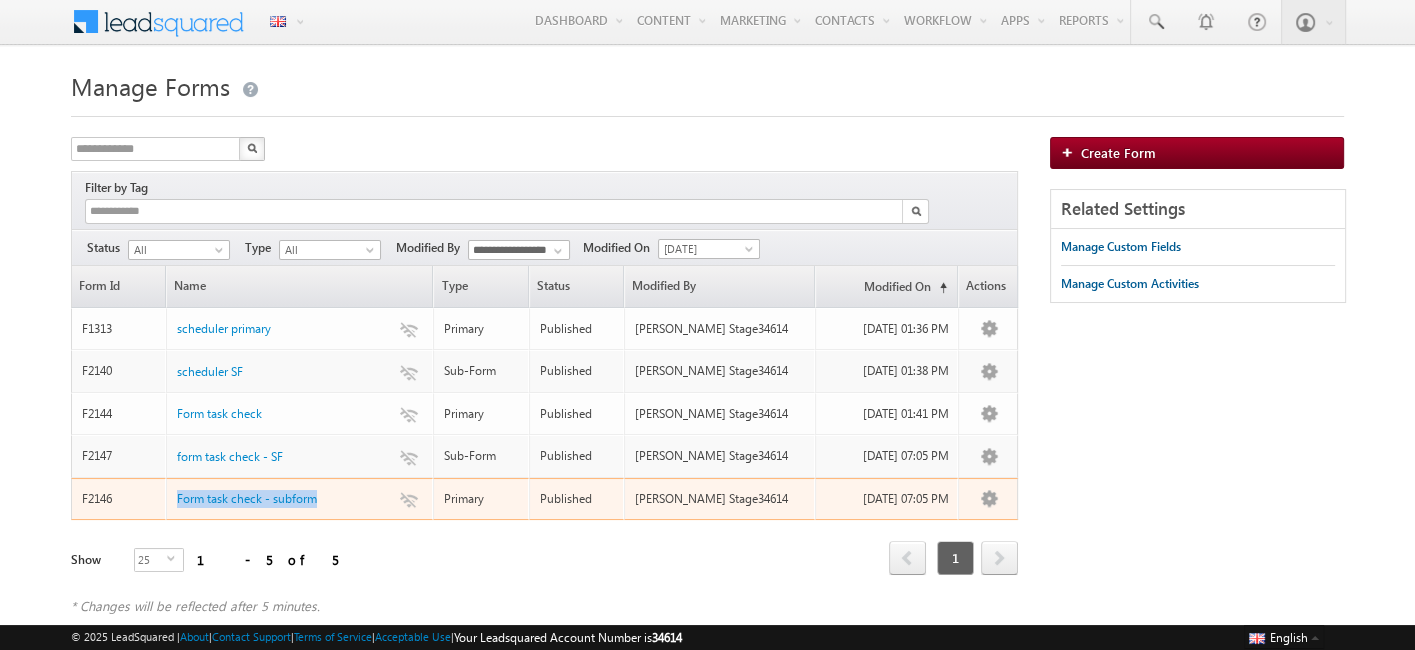 drag, startPoint x: 349, startPoint y: 470, endPoint x: 172, endPoint y: 467, distance: 177.02542 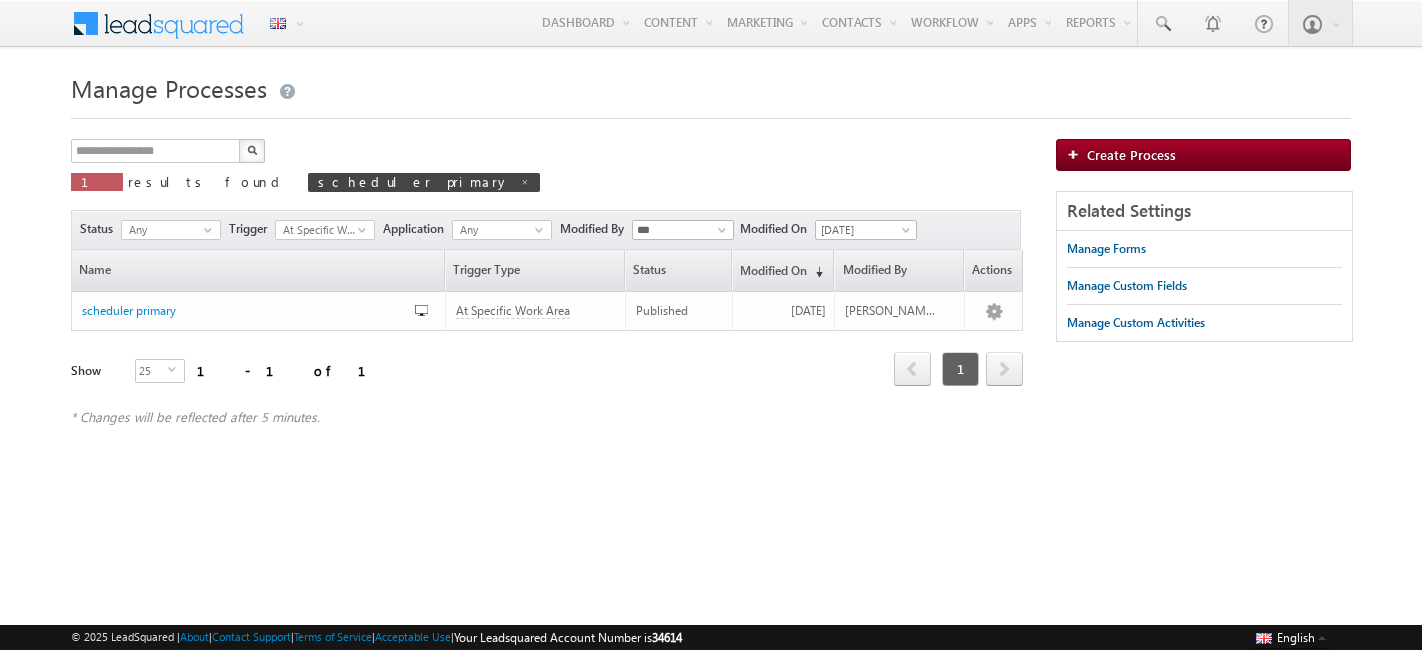 scroll, scrollTop: 0, scrollLeft: 0, axis: both 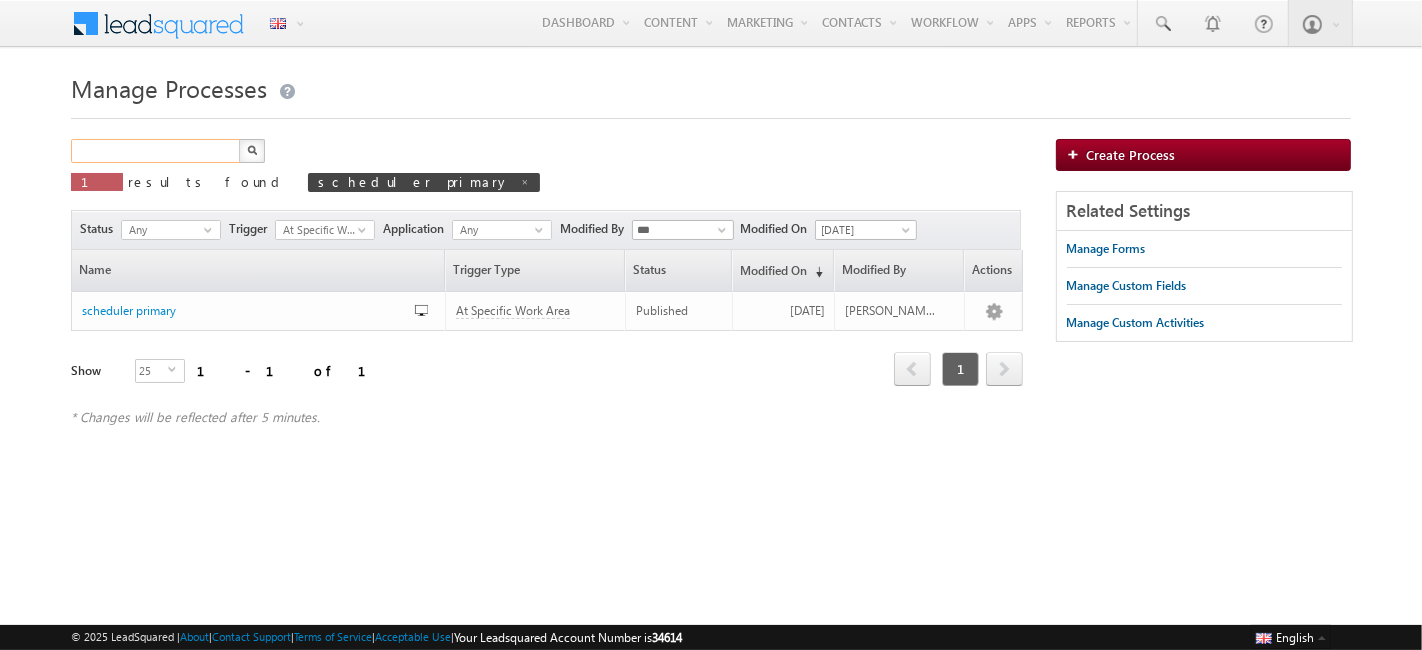 drag, startPoint x: 0, startPoint y: 0, endPoint x: 179, endPoint y: 151, distance: 234.18369 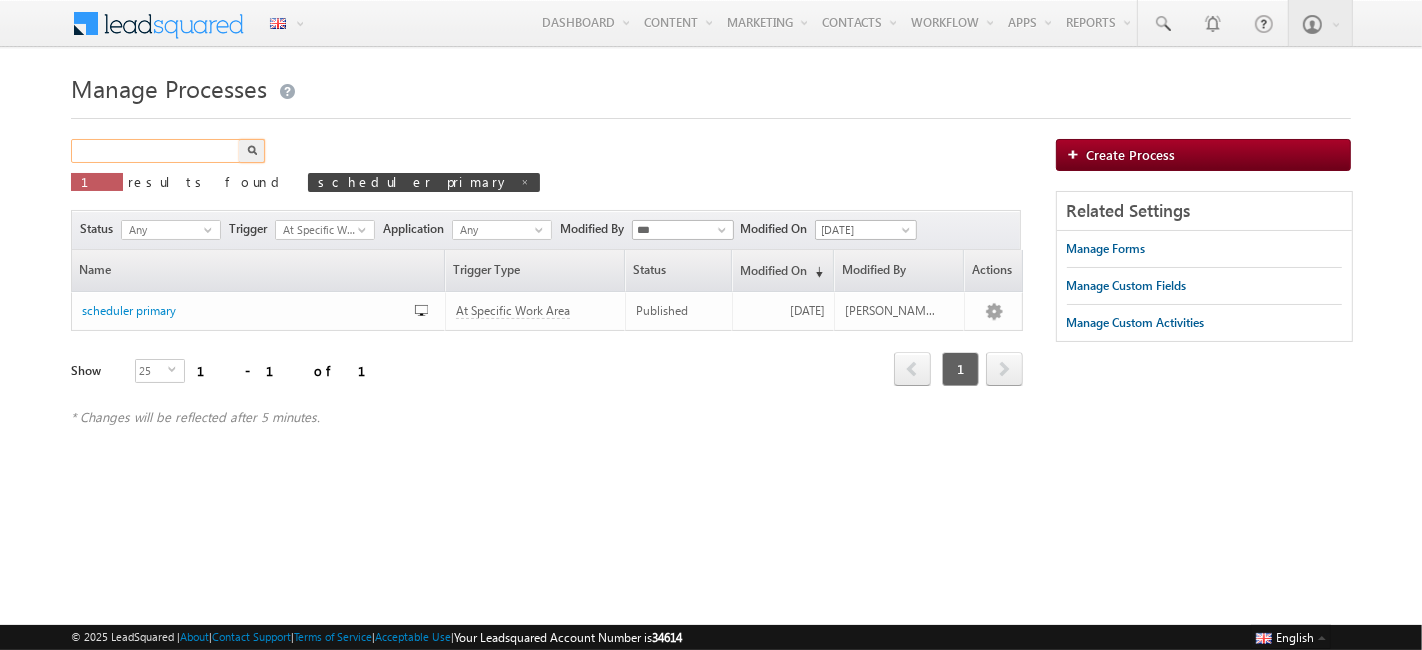 paste on "**********" 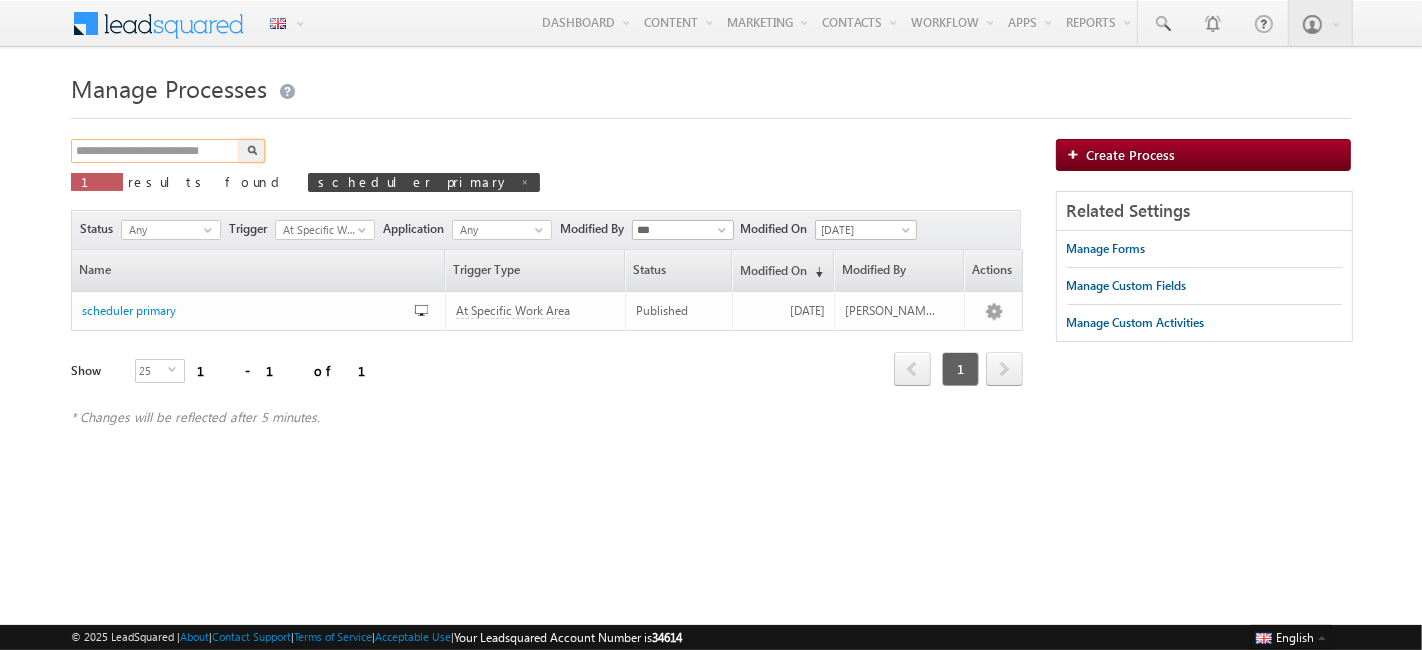 type on "**********" 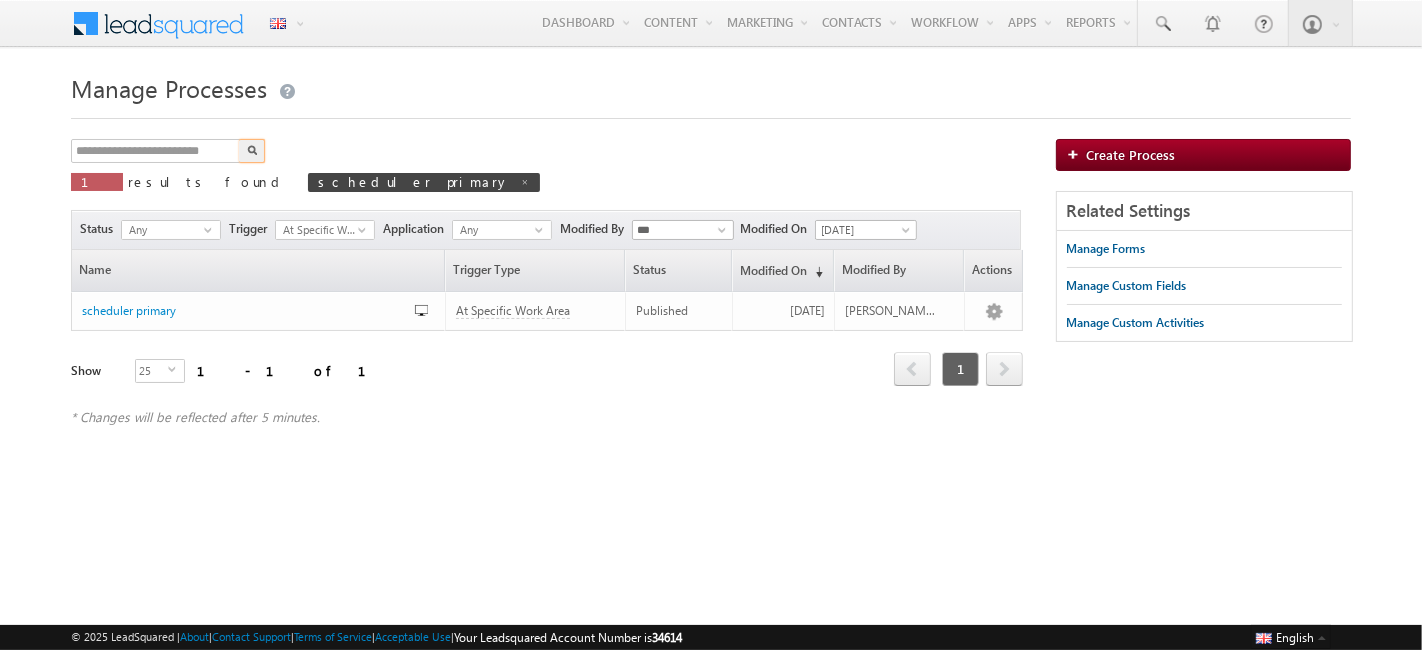 click at bounding box center (252, 151) 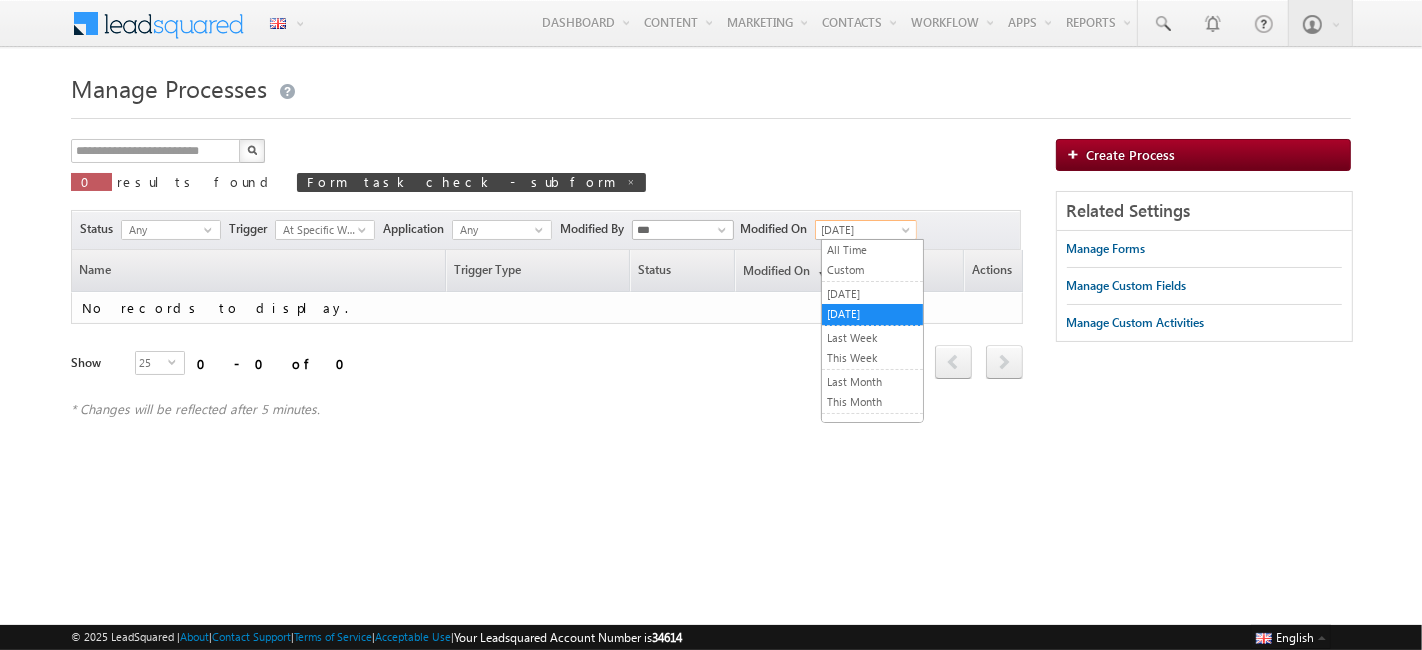 click on "Today" at bounding box center [863, 230] 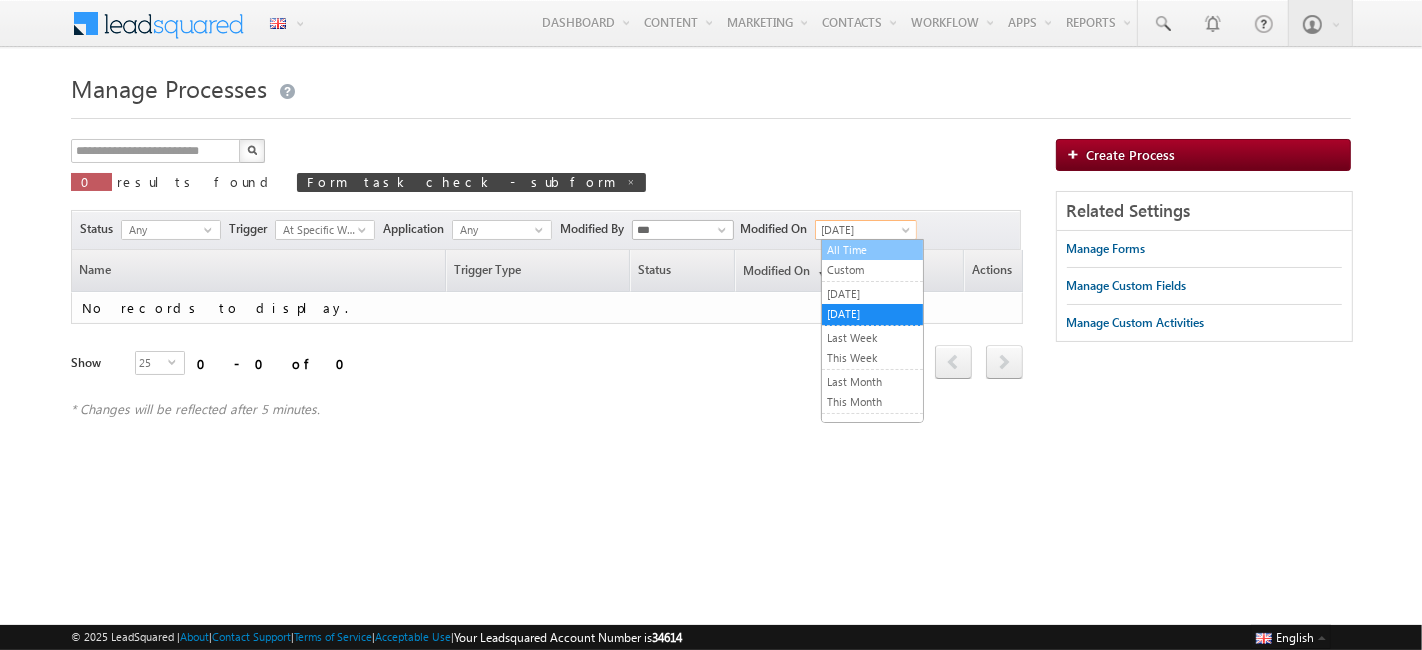 click on "All Time" at bounding box center (872, 250) 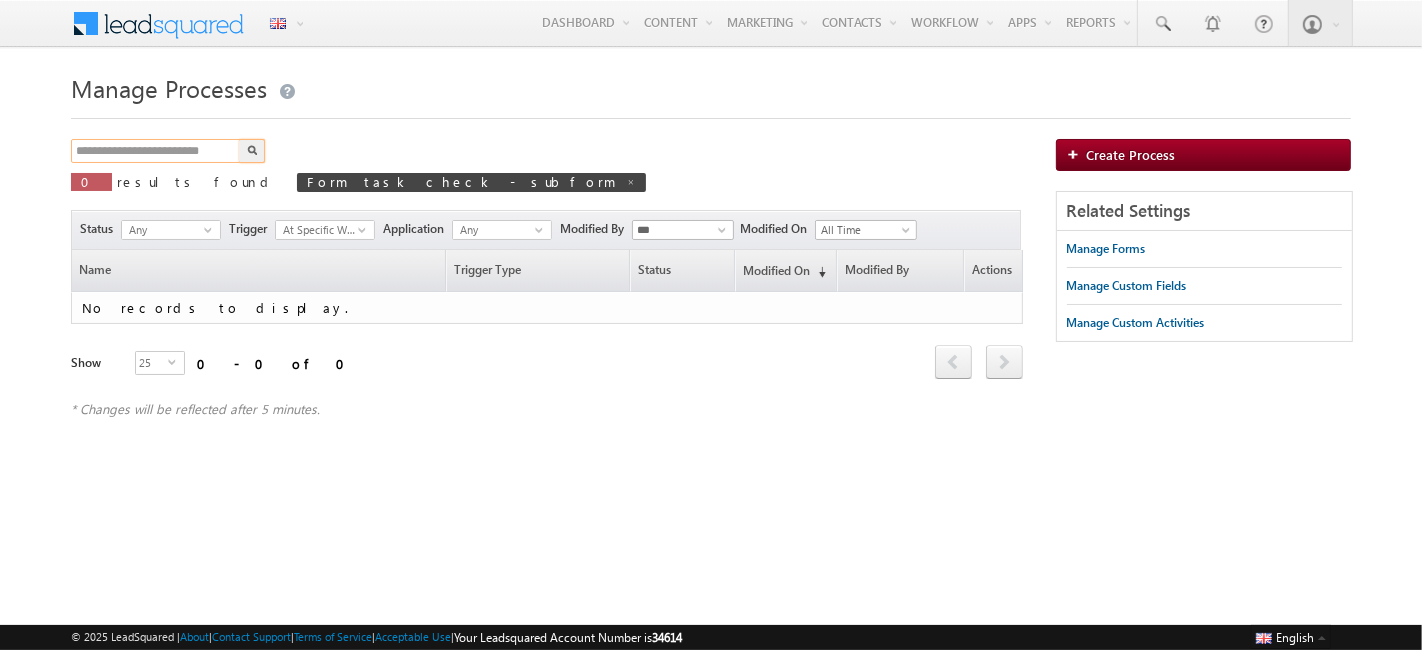 drag, startPoint x: 160, startPoint y: 149, endPoint x: 233, endPoint y: 157, distance: 73.43705 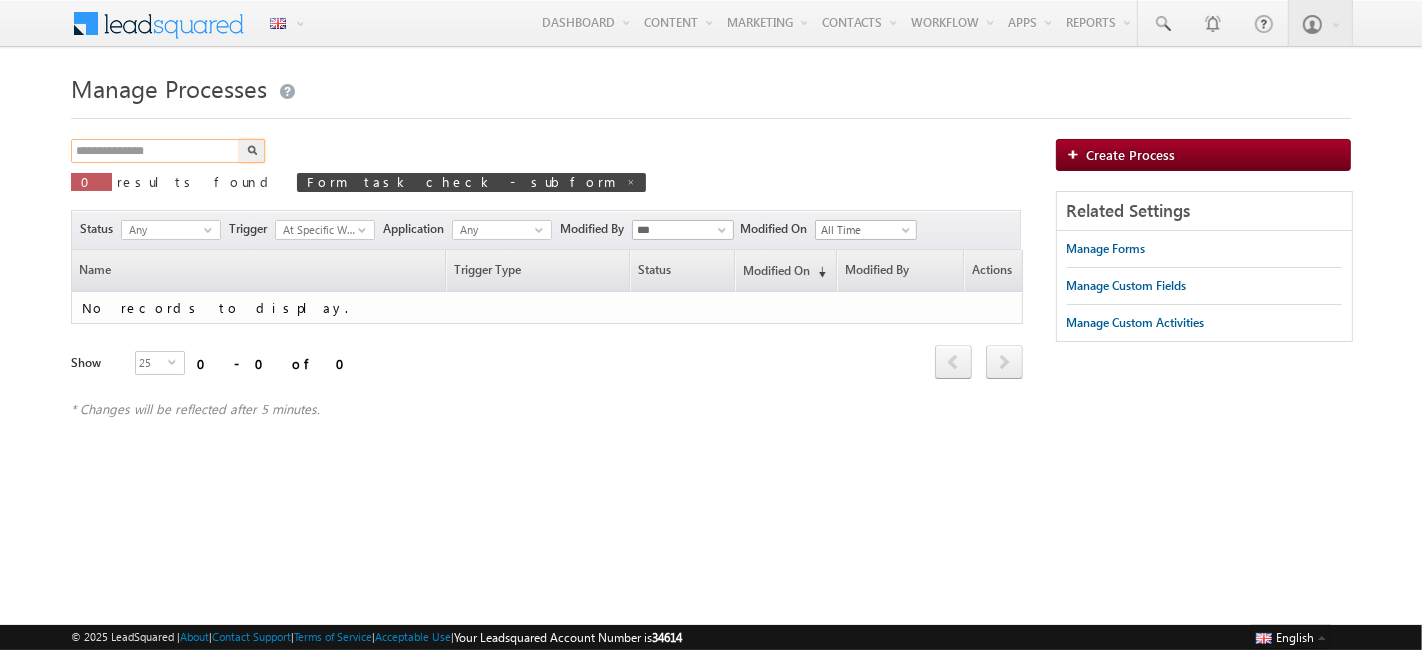 type on "**********" 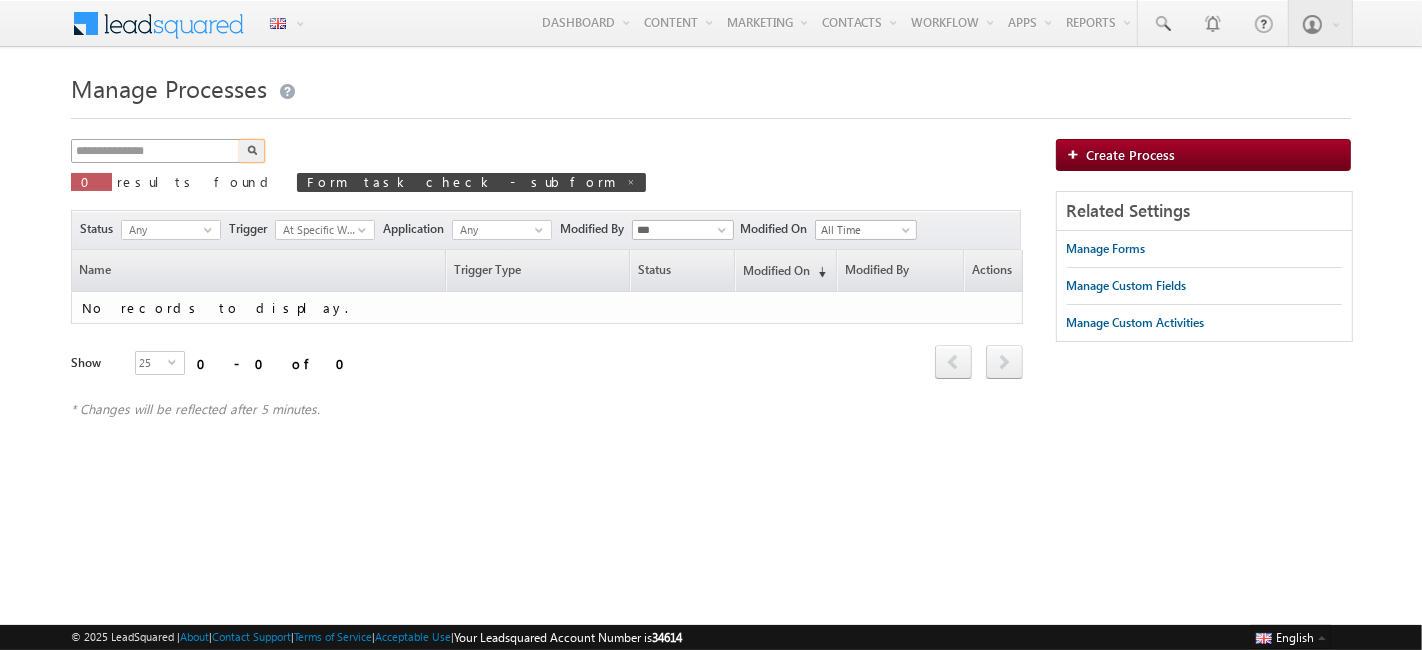 click at bounding box center (252, 151) 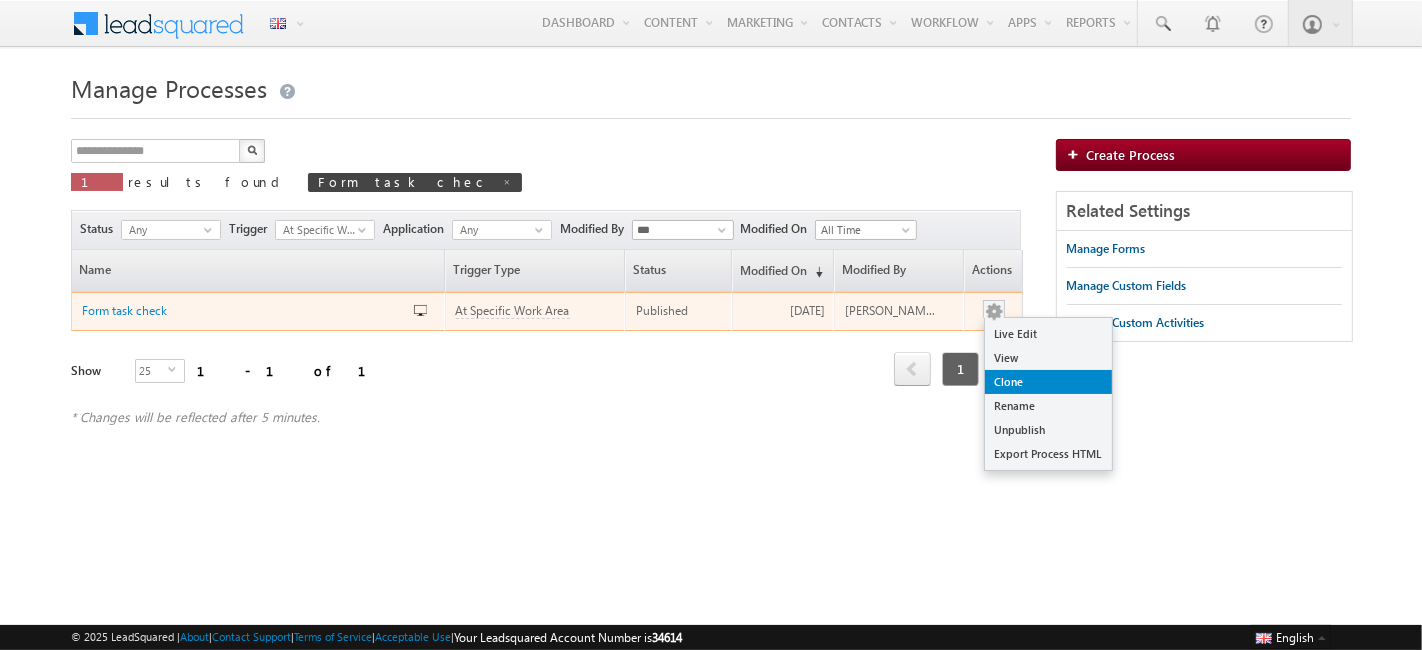 click on "Clone" at bounding box center [1048, 382] 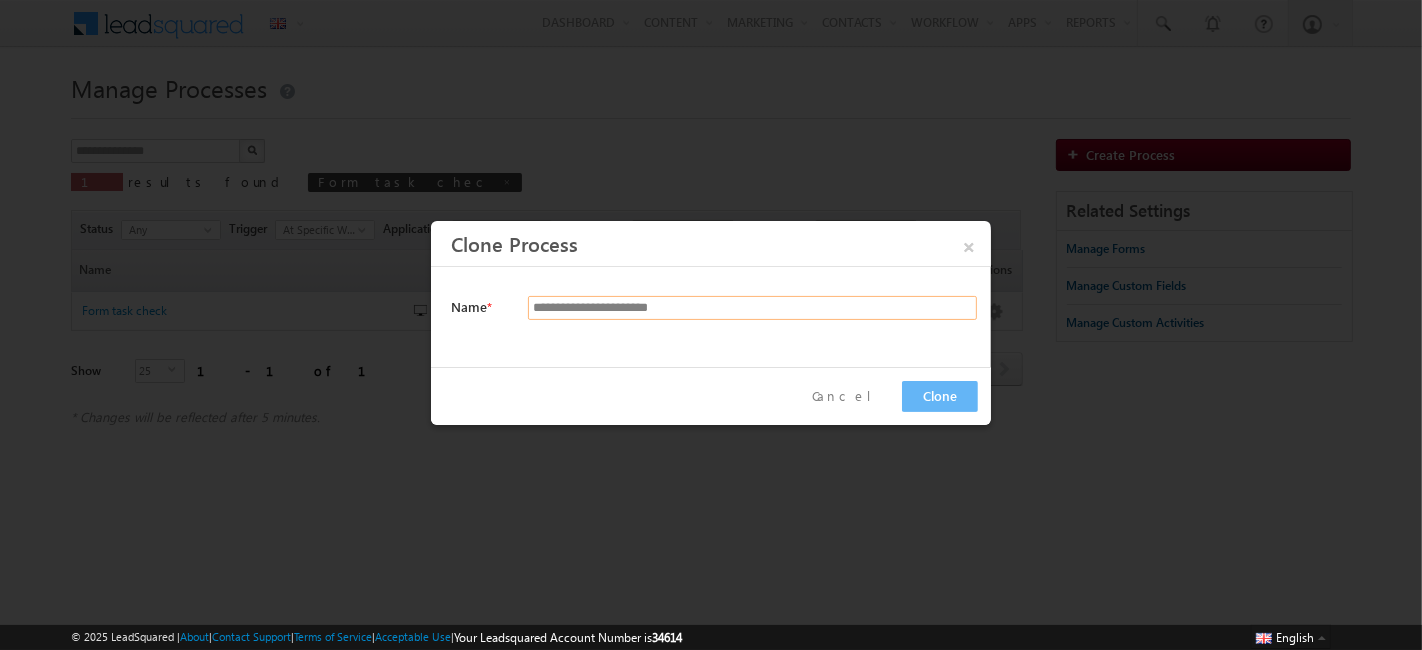 click on "**********" at bounding box center (752, 308) 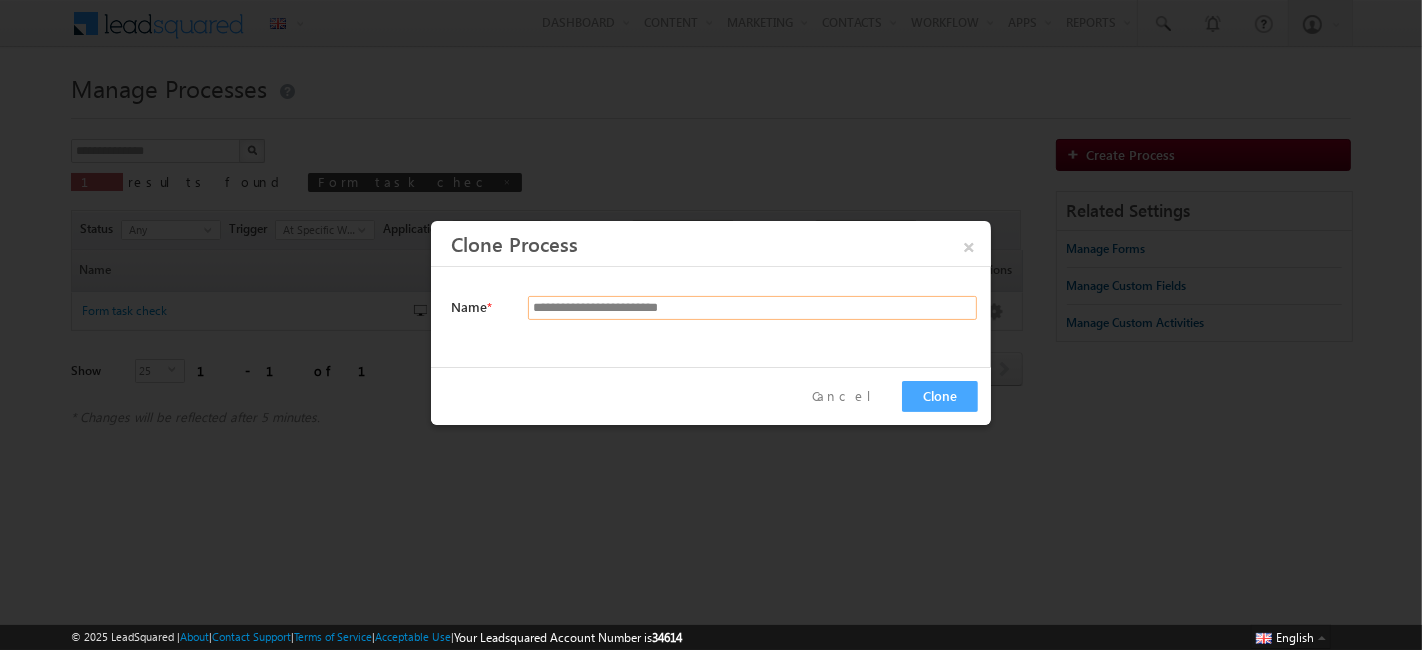 type on "**********" 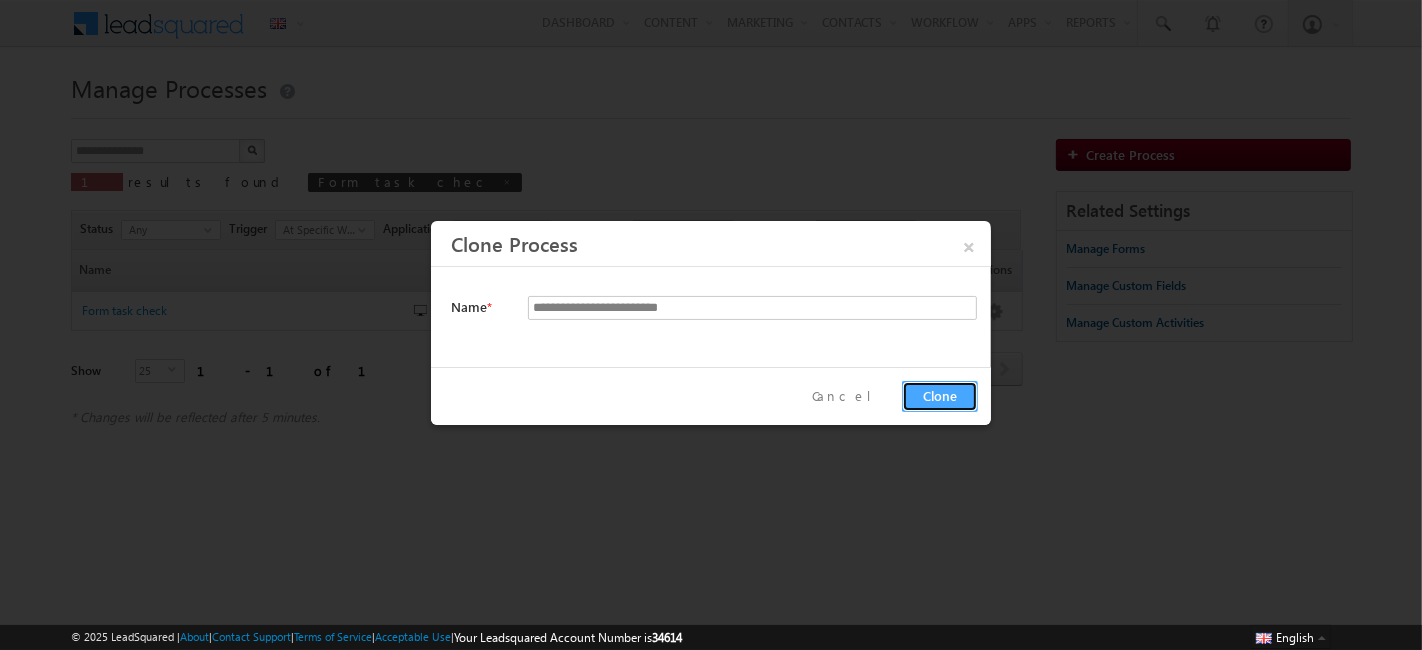 click on "Clone" at bounding box center (940, 396) 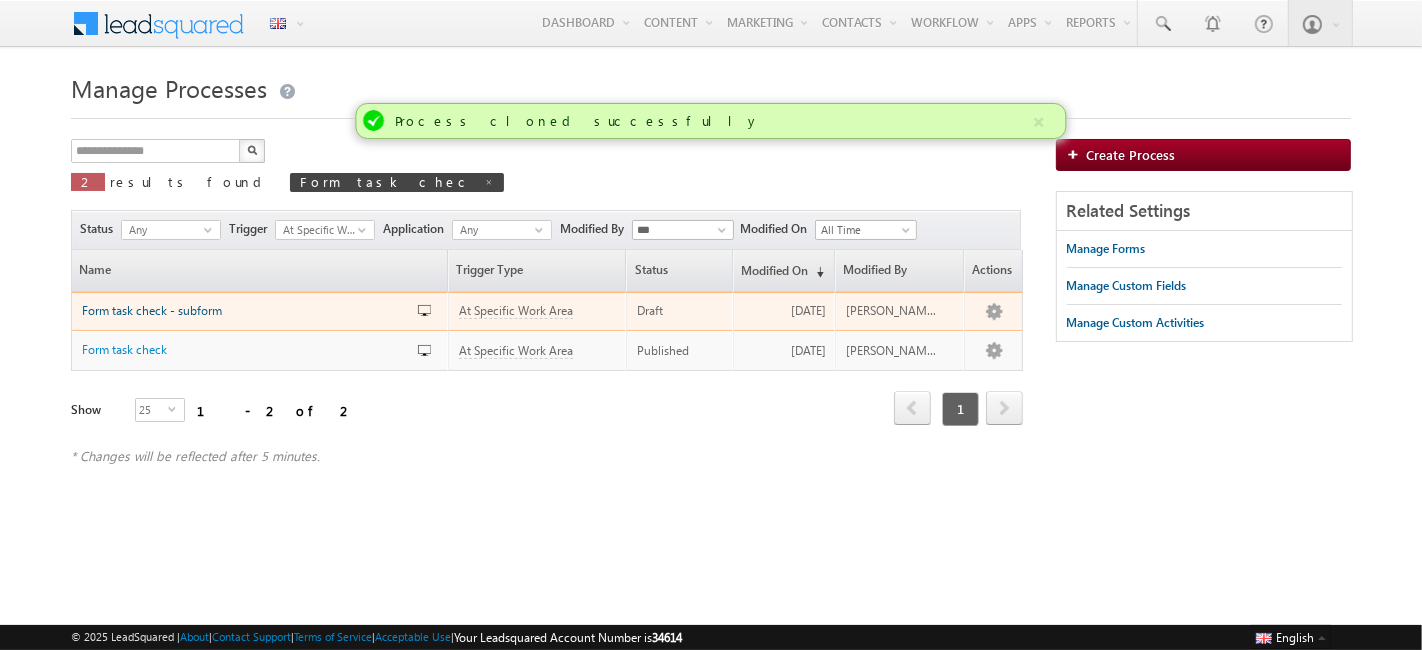 click on "Form task check - subform" at bounding box center (152, 310) 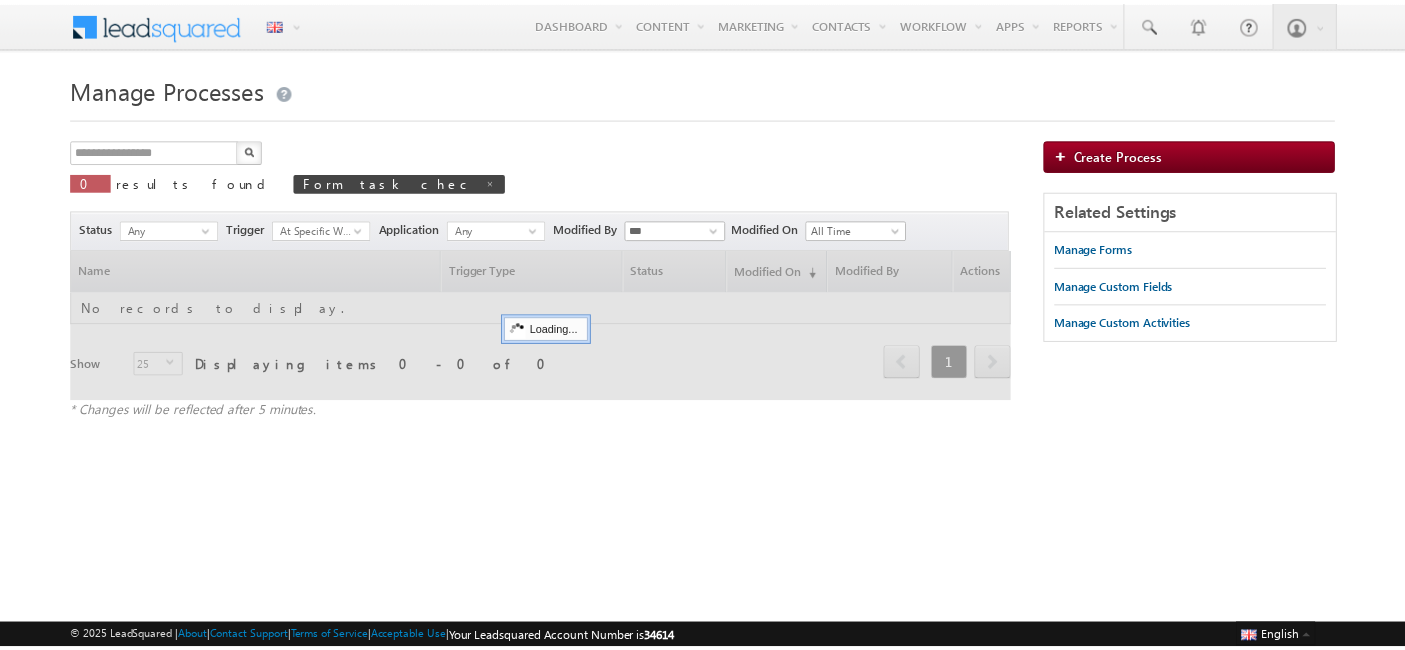 scroll, scrollTop: 0, scrollLeft: 0, axis: both 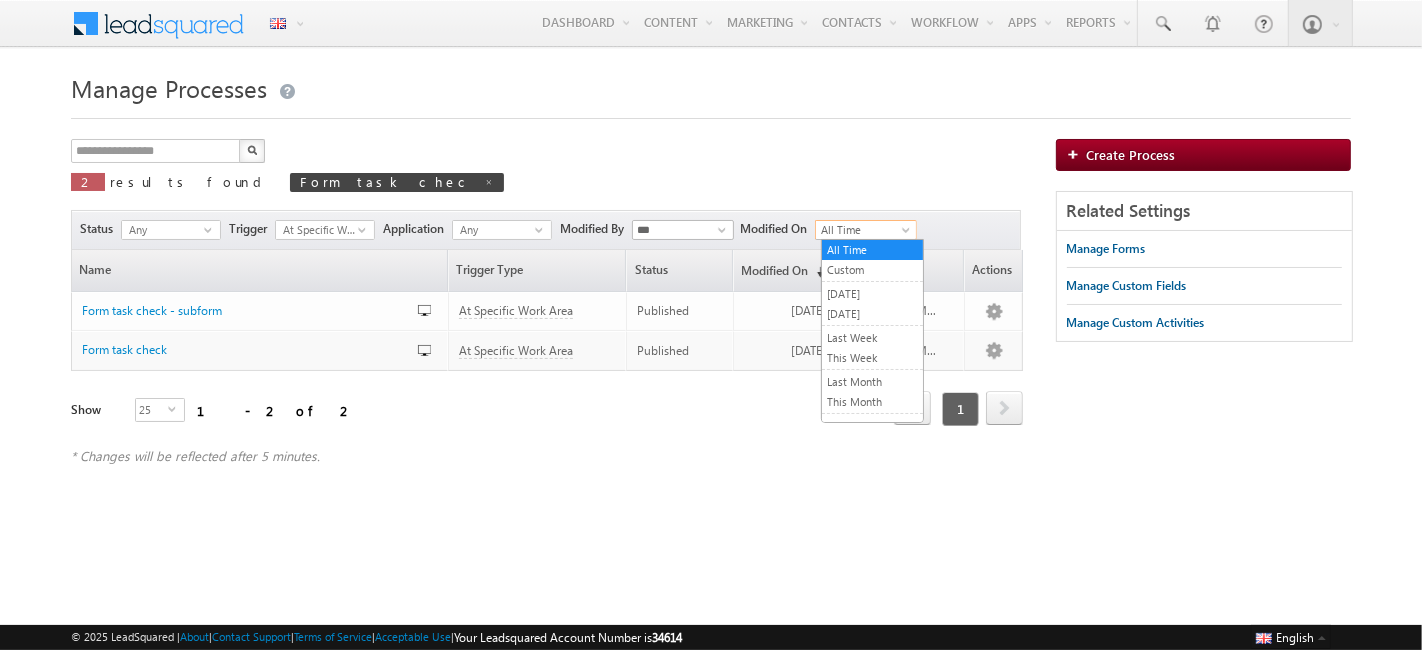 click on "All Time" at bounding box center (863, 230) 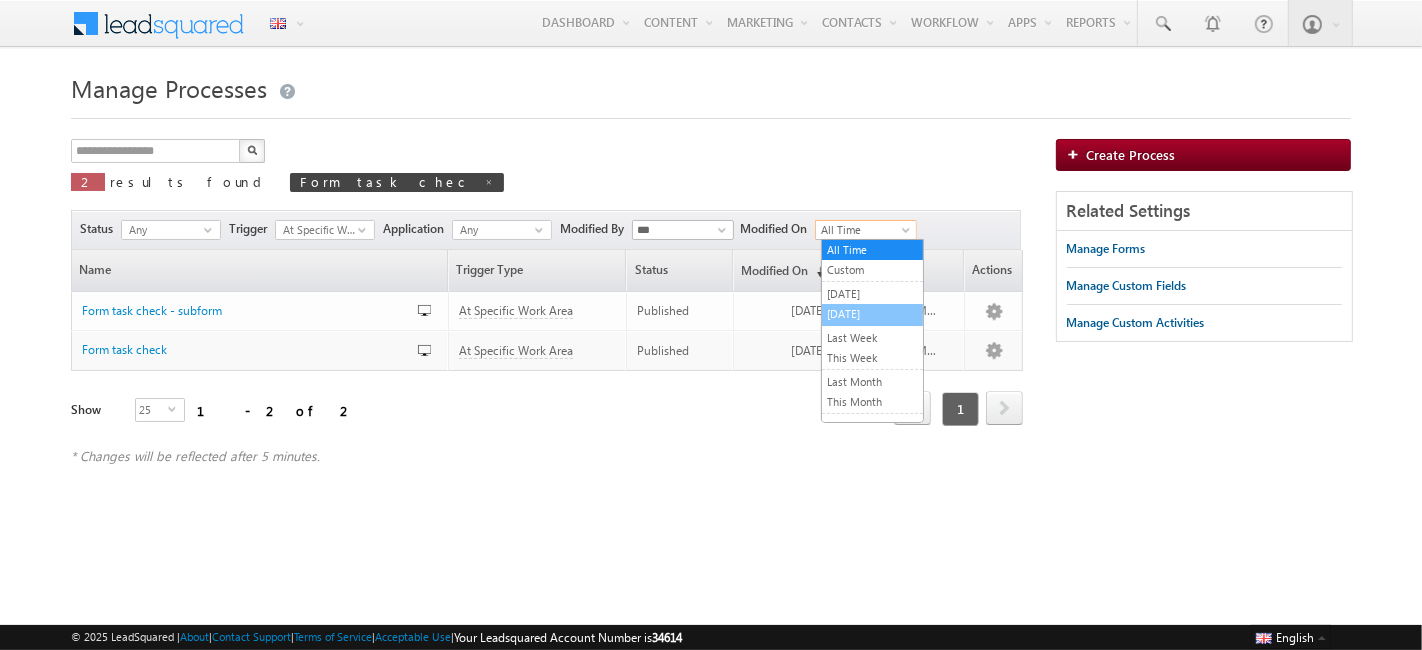 click on "[DATE]" at bounding box center [872, 314] 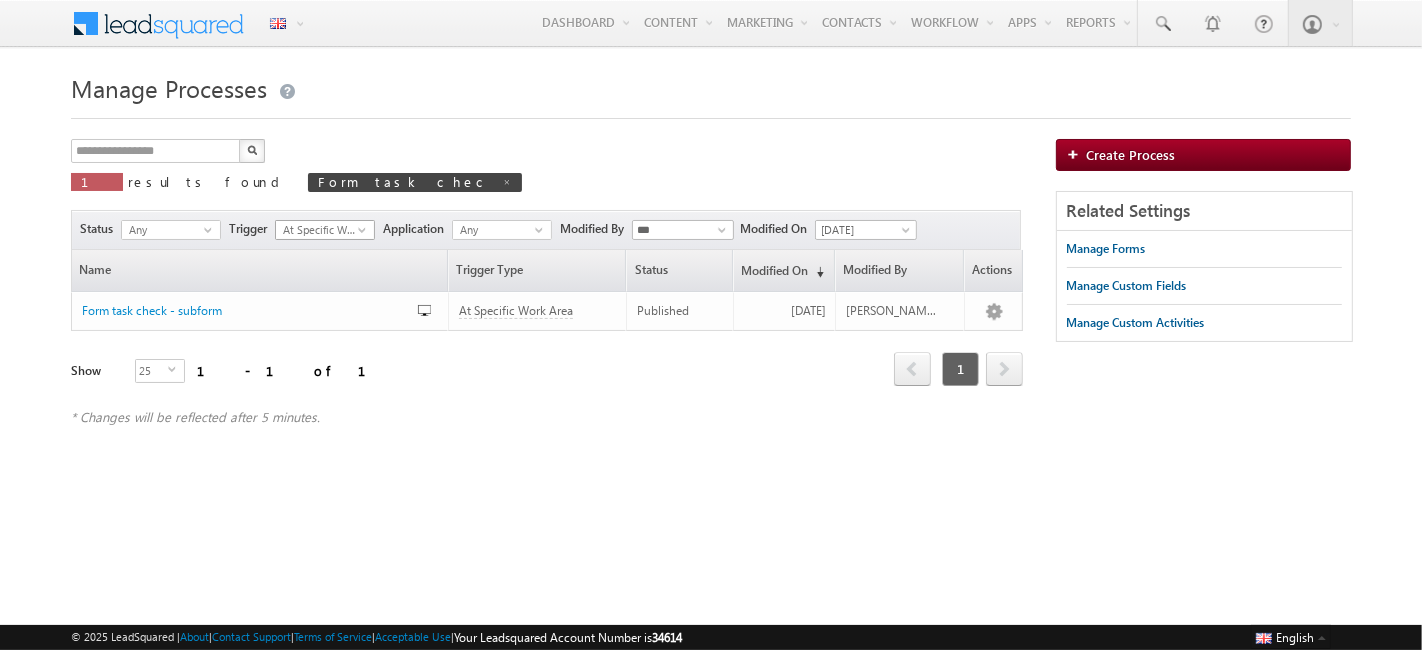 click at bounding box center (507, 182) 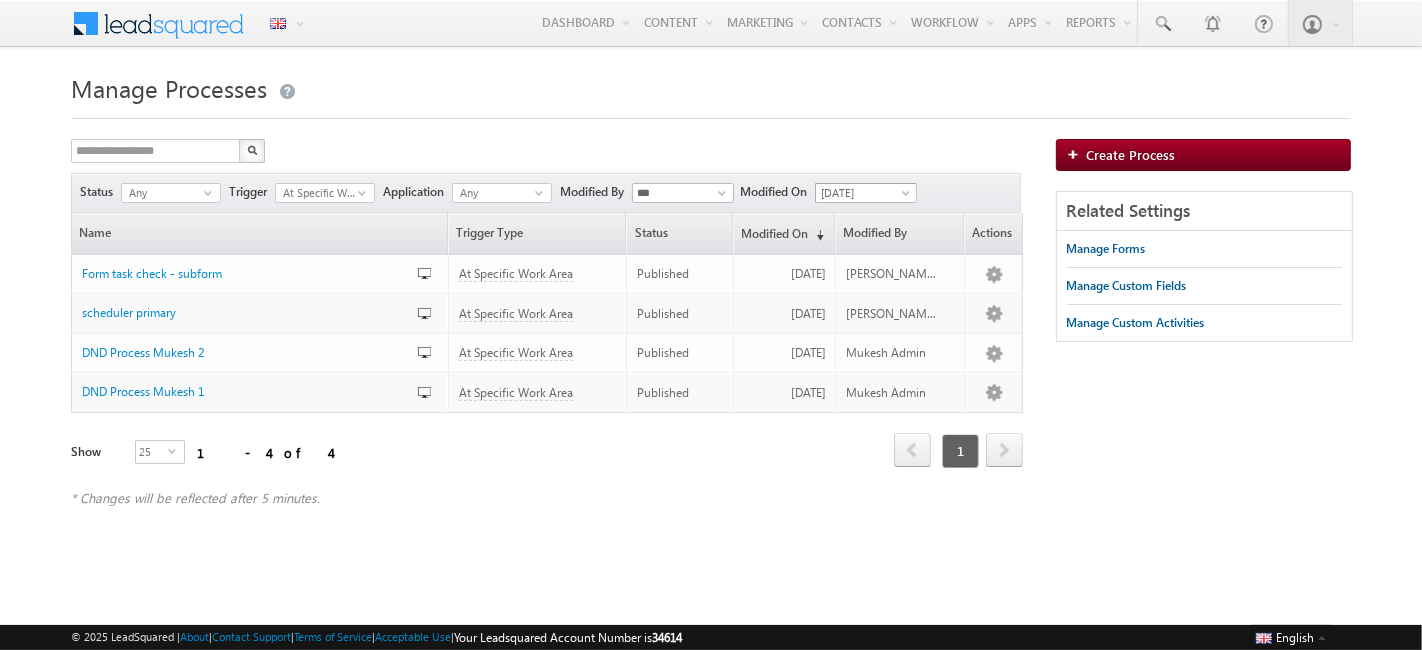 click on "[DATE]" at bounding box center (863, 193) 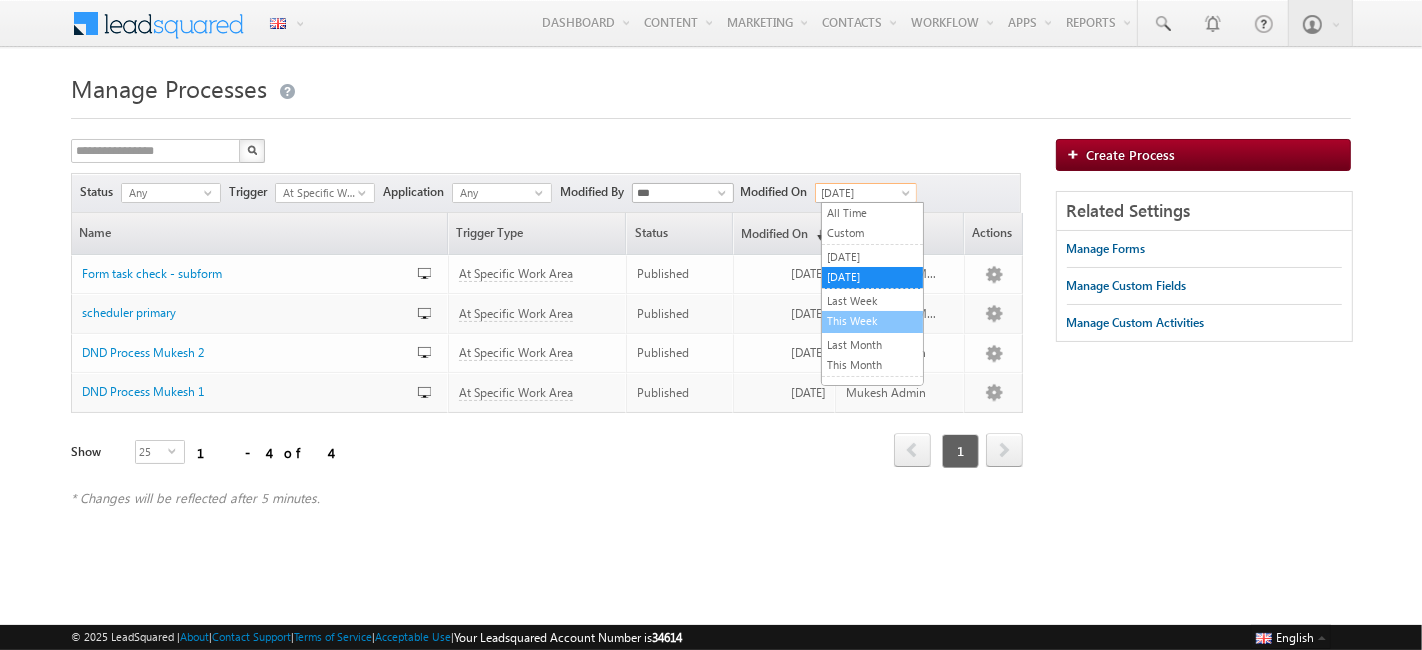 click on "This Week" at bounding box center (872, 321) 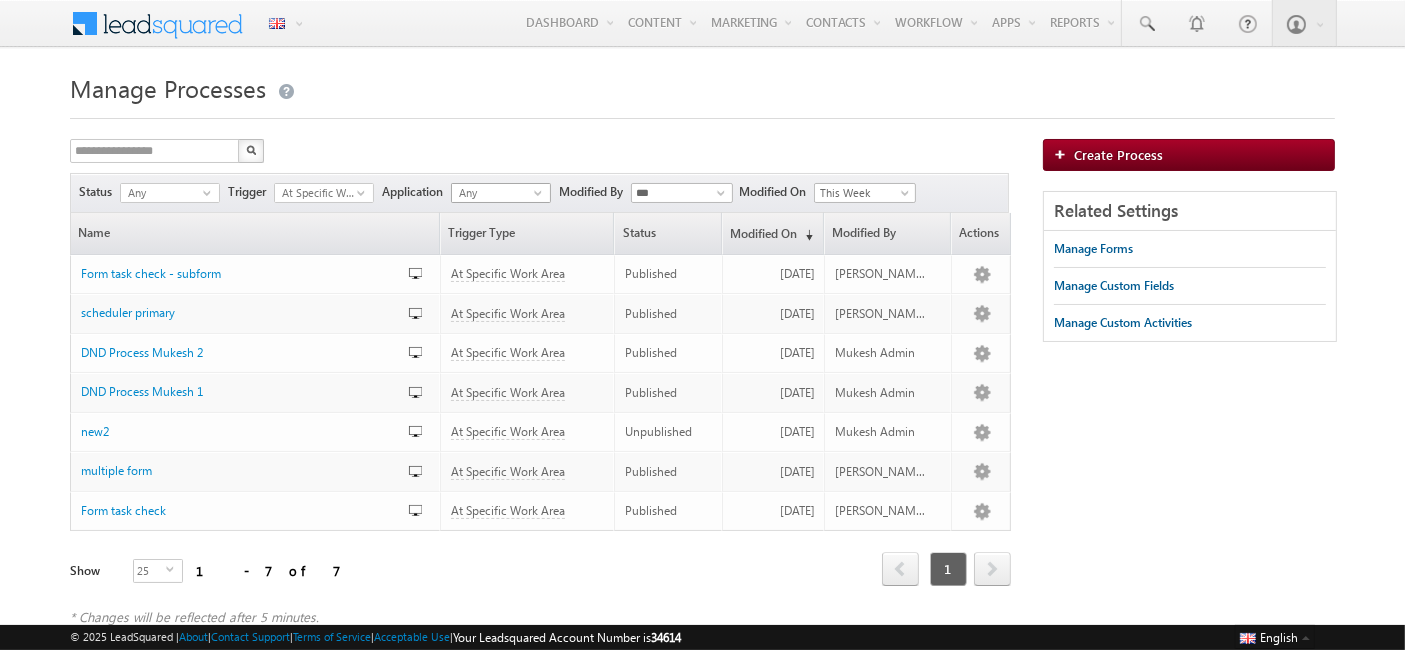 scroll, scrollTop: 39, scrollLeft: 0, axis: vertical 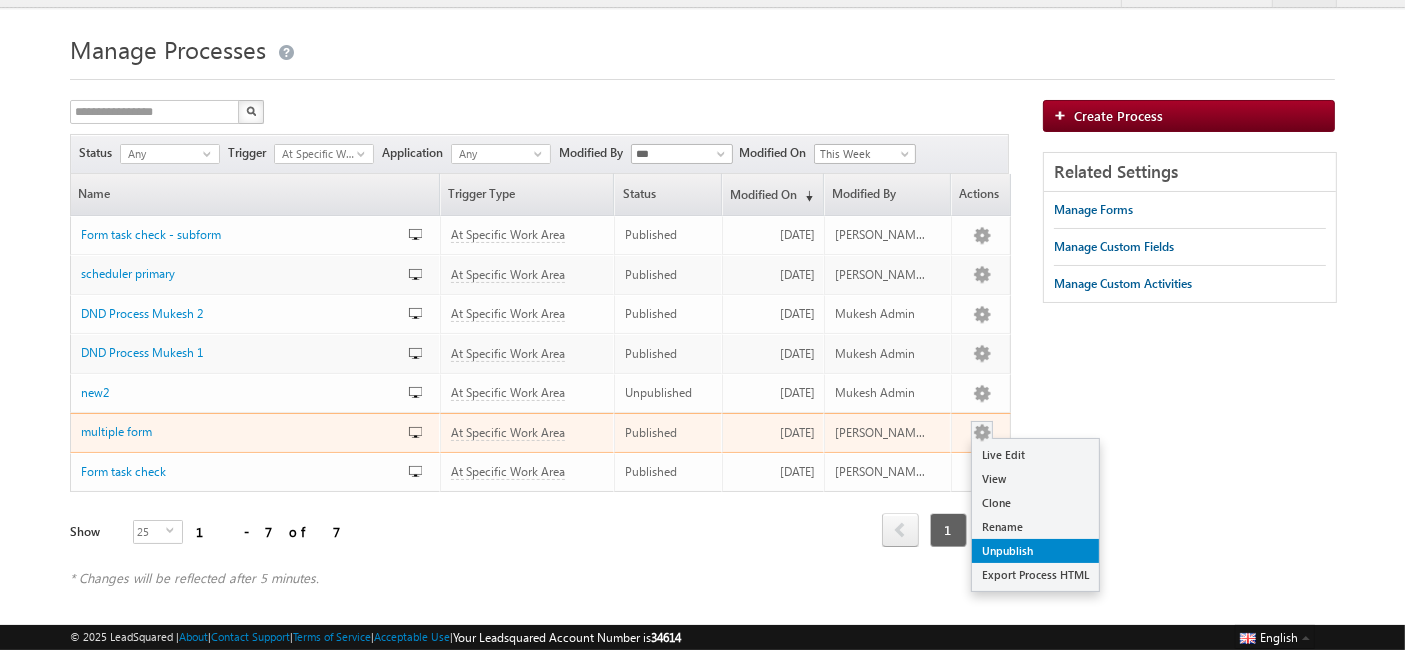 click on "Unpublish" at bounding box center [1035, 551] 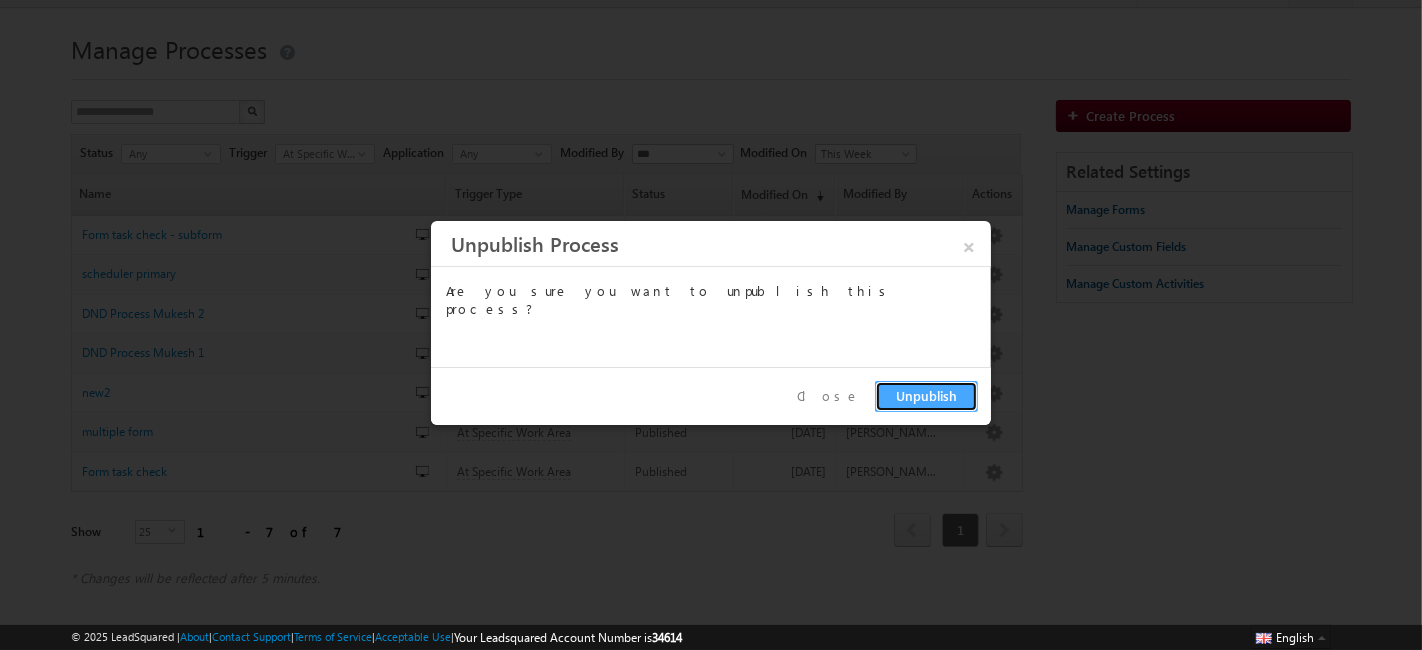 click on "Unpublish" at bounding box center [926, 396] 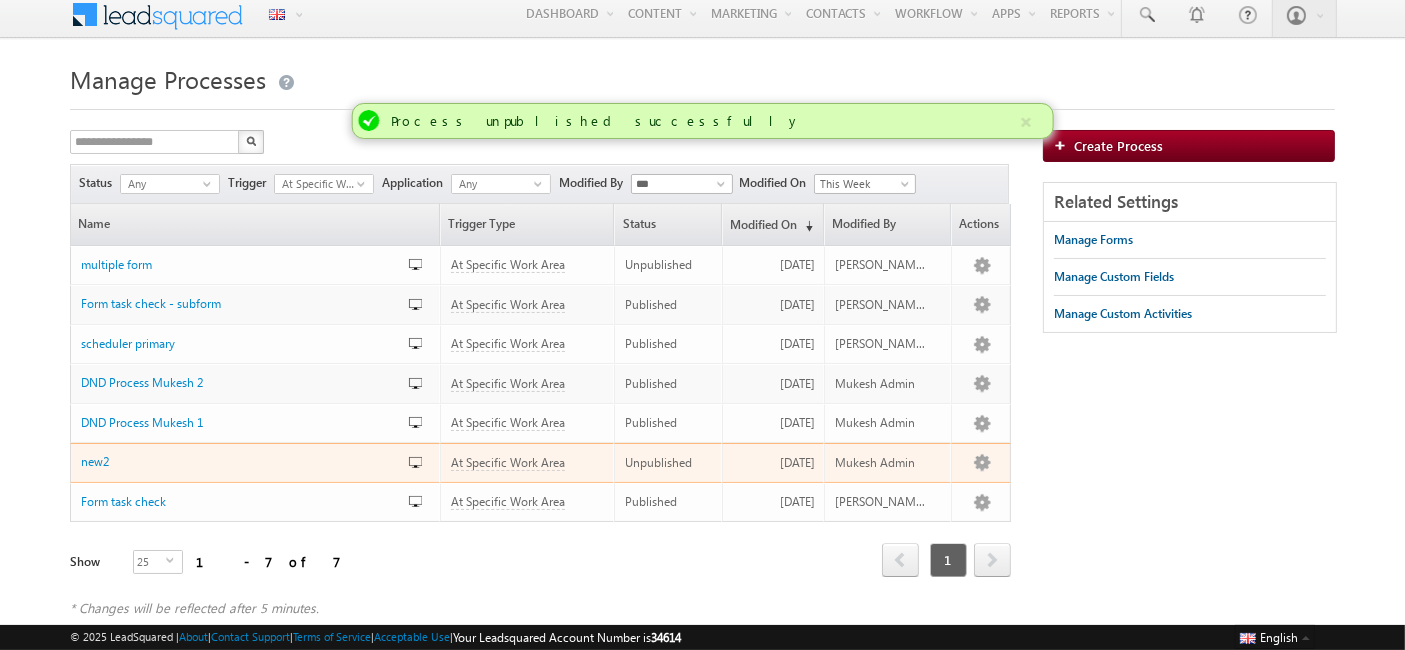 scroll, scrollTop: 0, scrollLeft: 0, axis: both 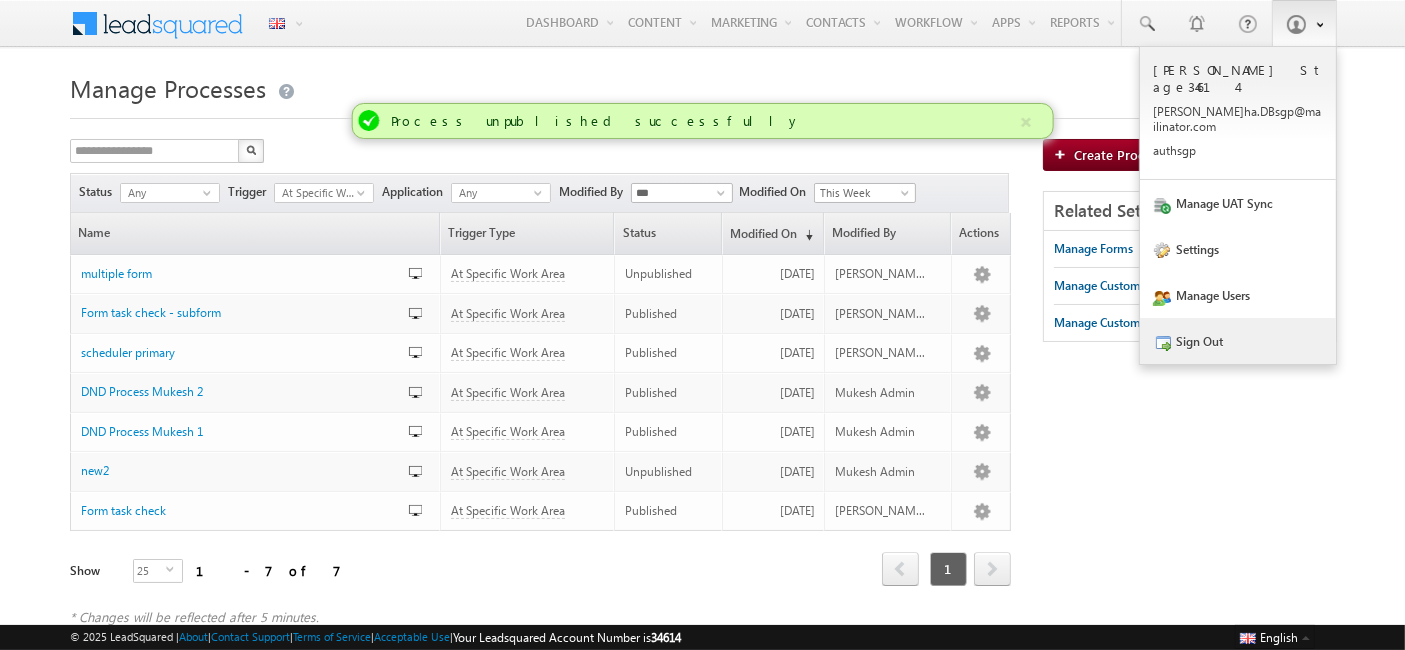 click on "Sign Out" at bounding box center (1238, 341) 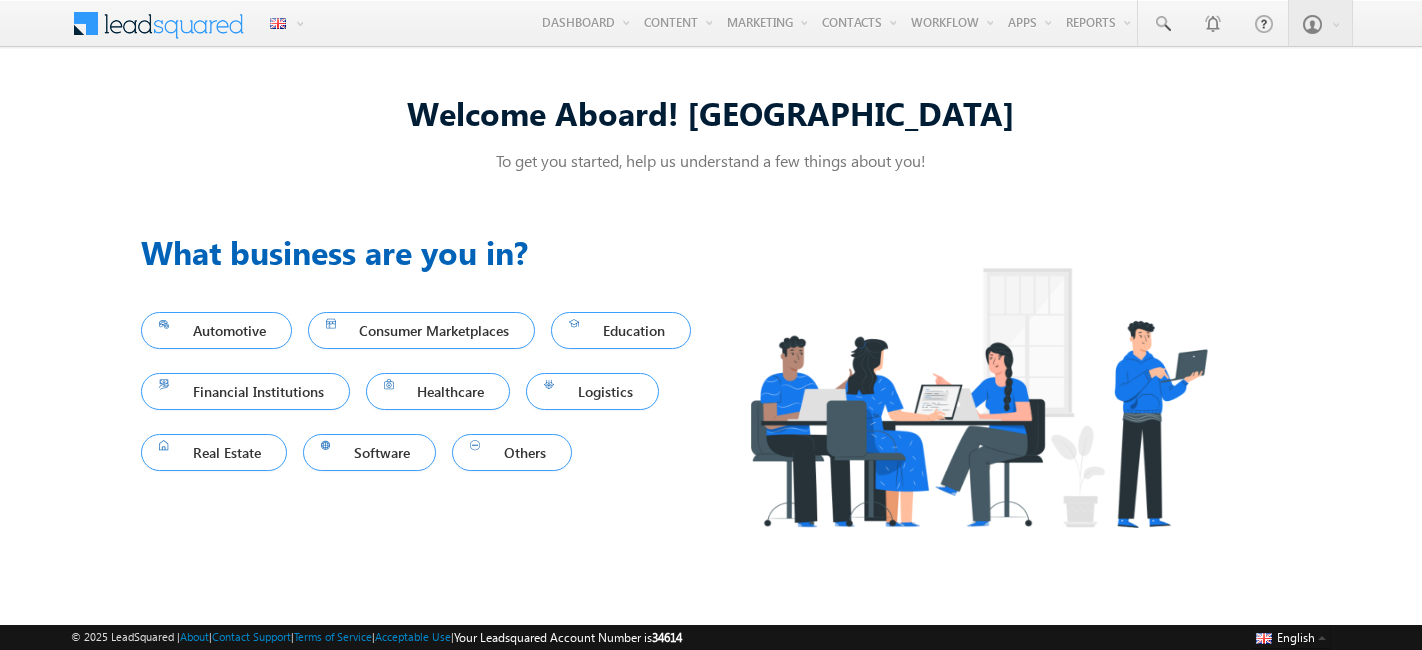 scroll, scrollTop: 0, scrollLeft: 0, axis: both 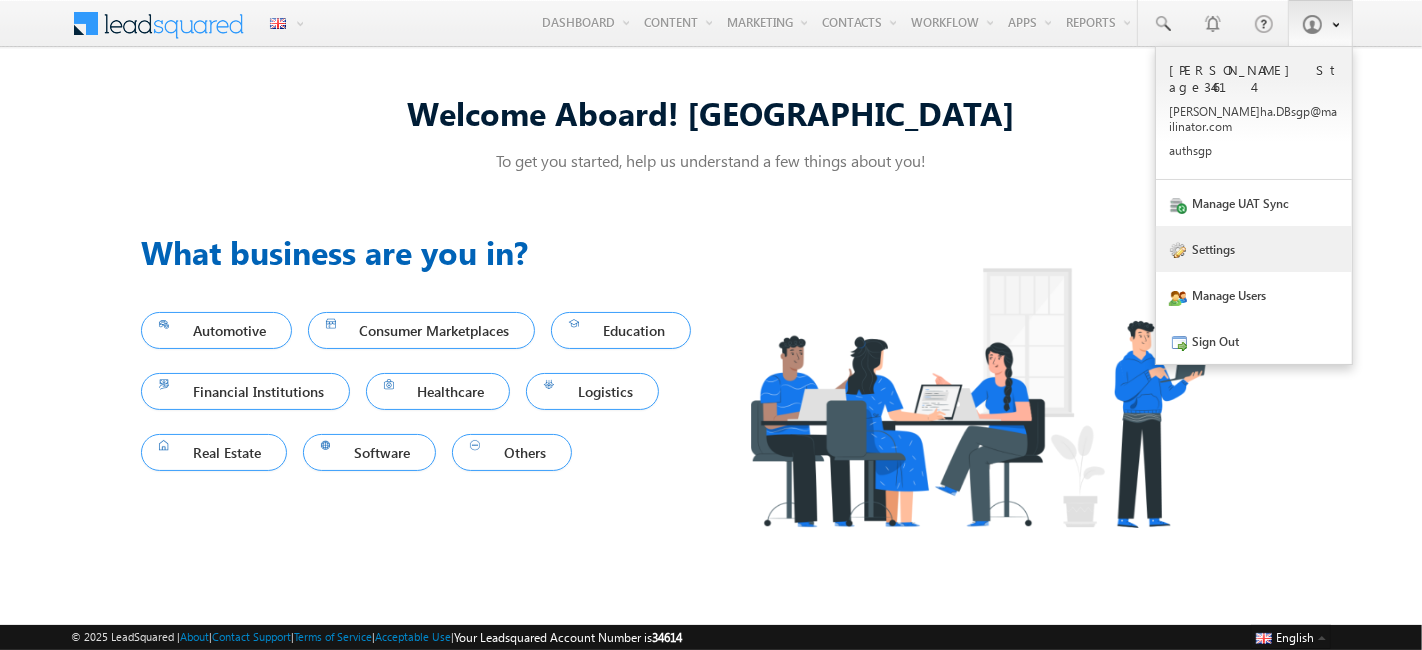 click on "Settings" at bounding box center (1254, 249) 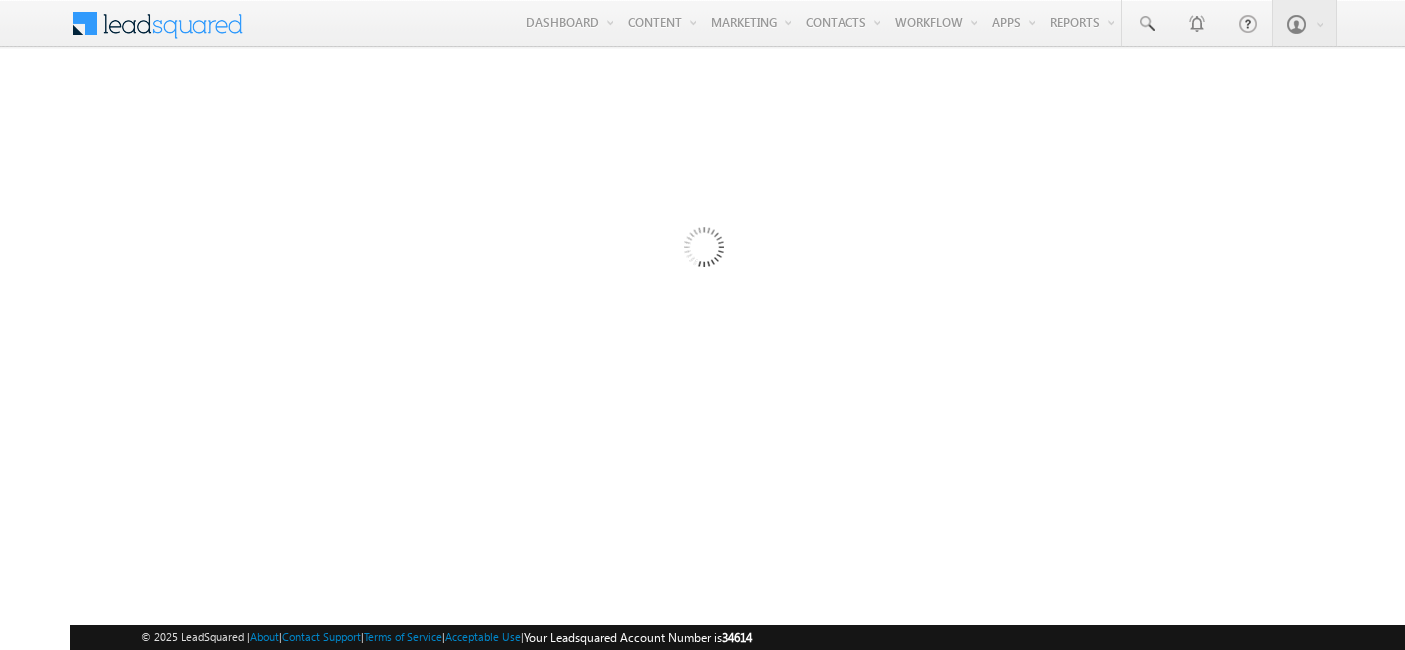 scroll, scrollTop: 0, scrollLeft: 0, axis: both 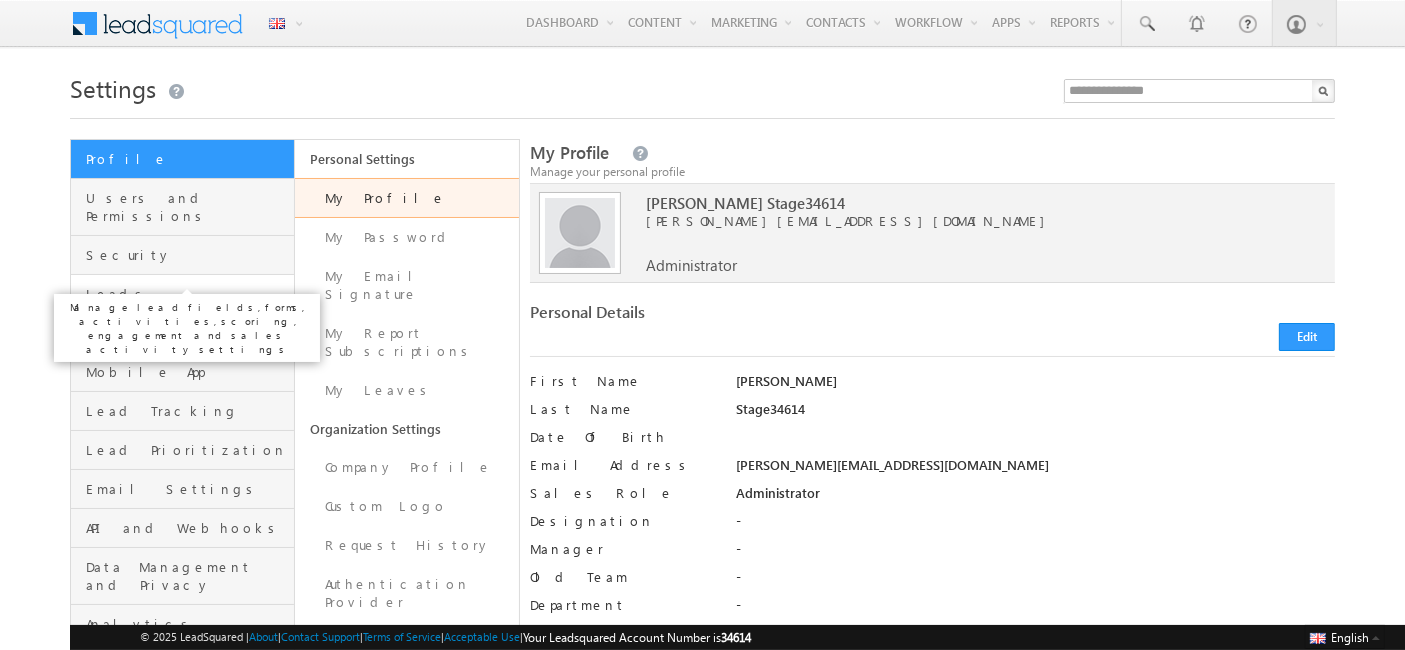 click on "Leads" at bounding box center (187, 294) 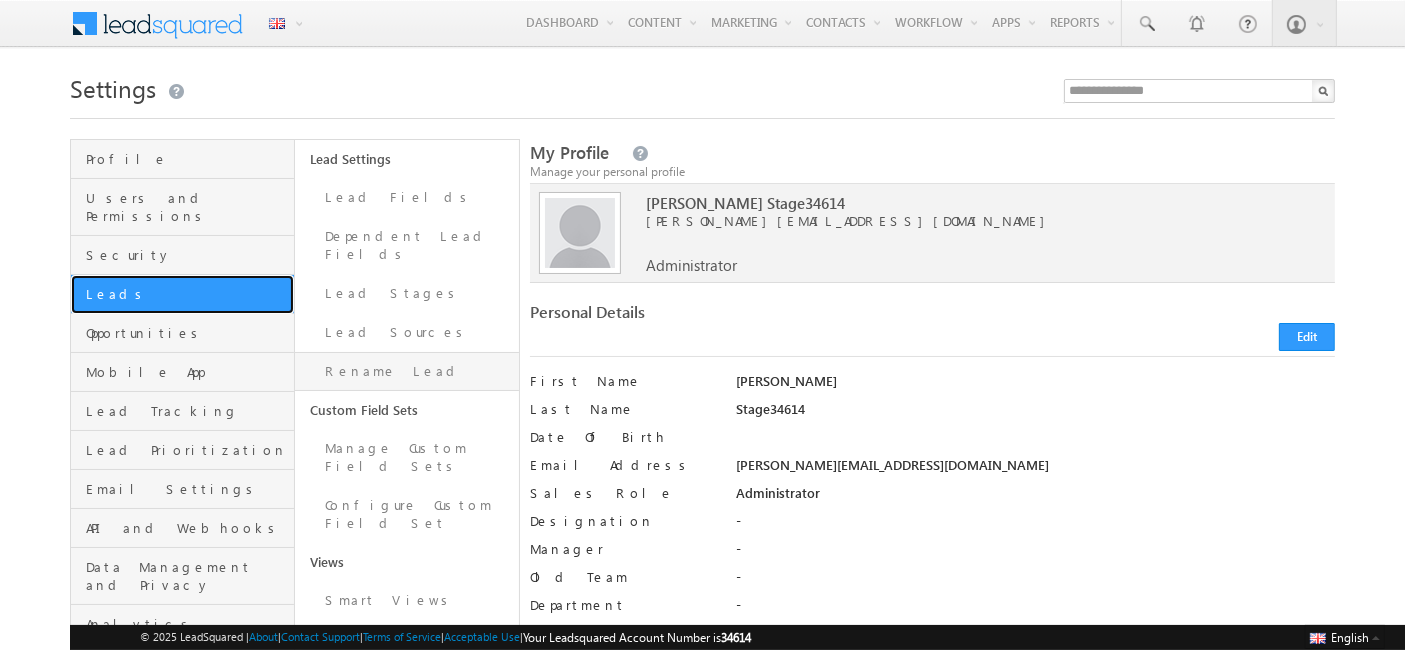 scroll, scrollTop: 328, scrollLeft: 0, axis: vertical 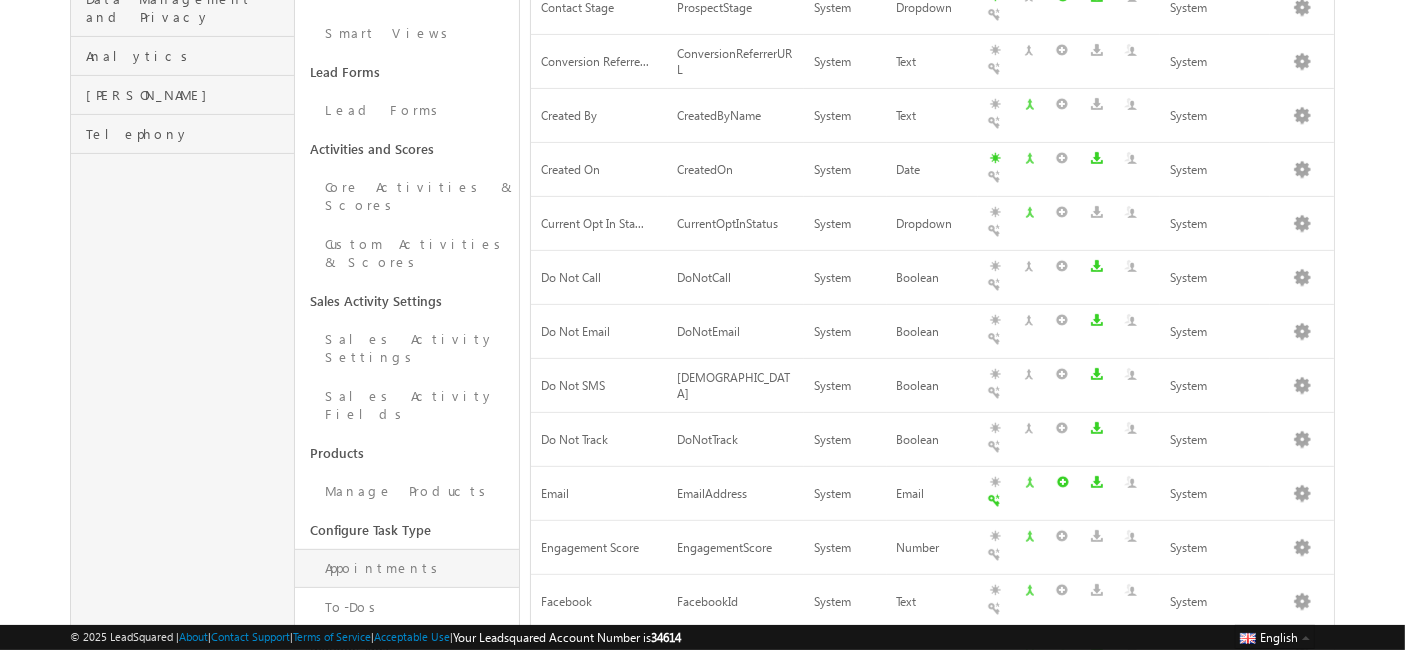 click on "Appointments" at bounding box center (407, 568) 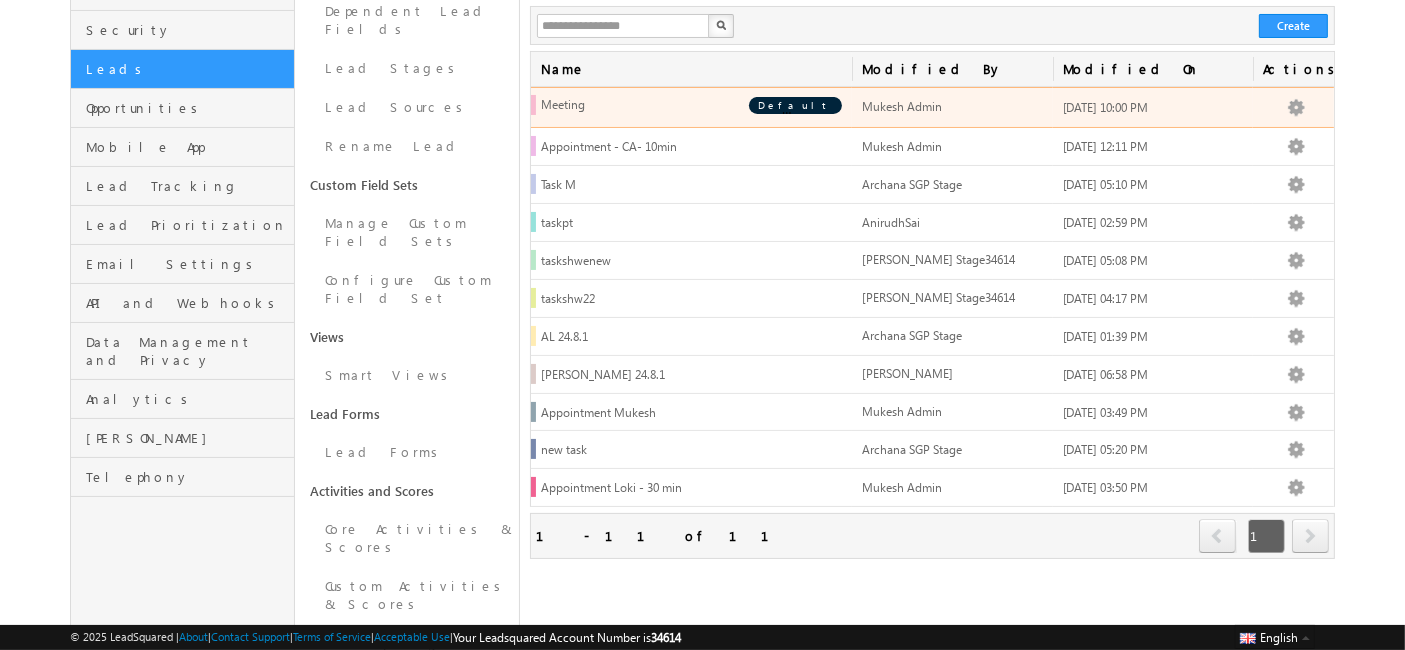 scroll, scrollTop: 226, scrollLeft: 0, axis: vertical 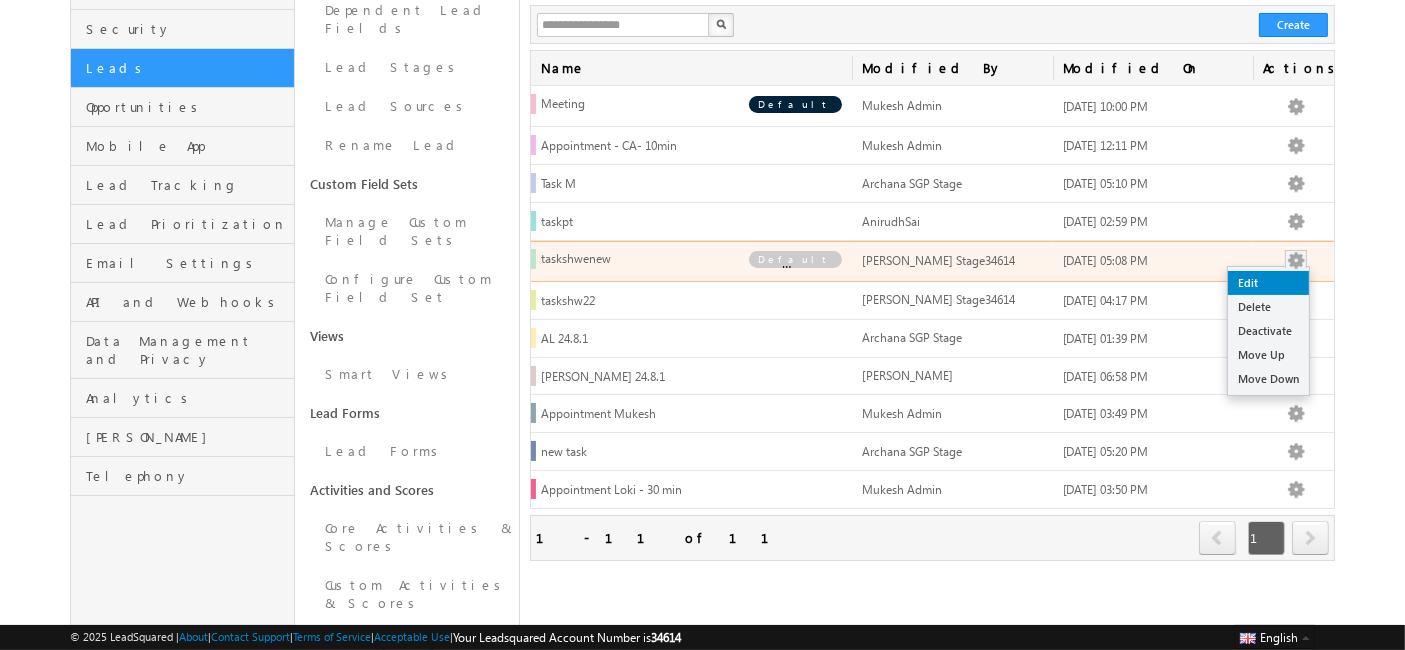 click on "Edit" at bounding box center [1268, 283] 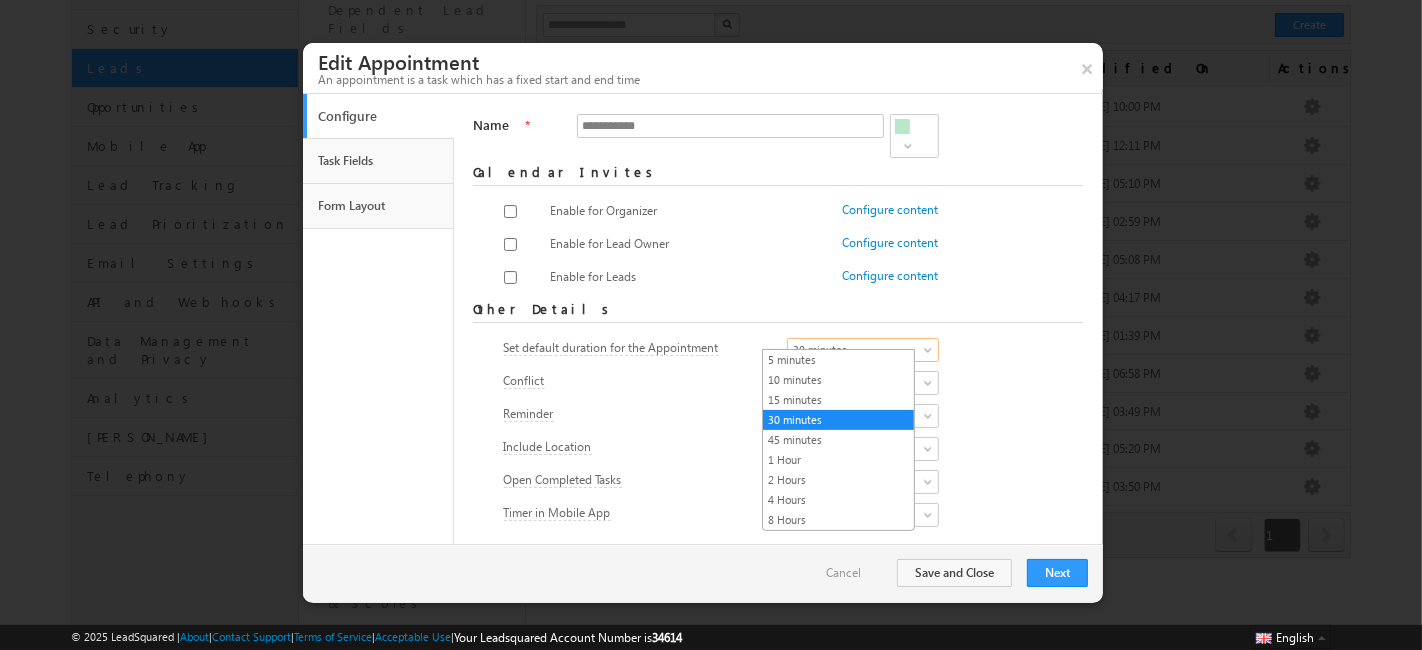 click on "30 minutes" at bounding box center (857, 350) 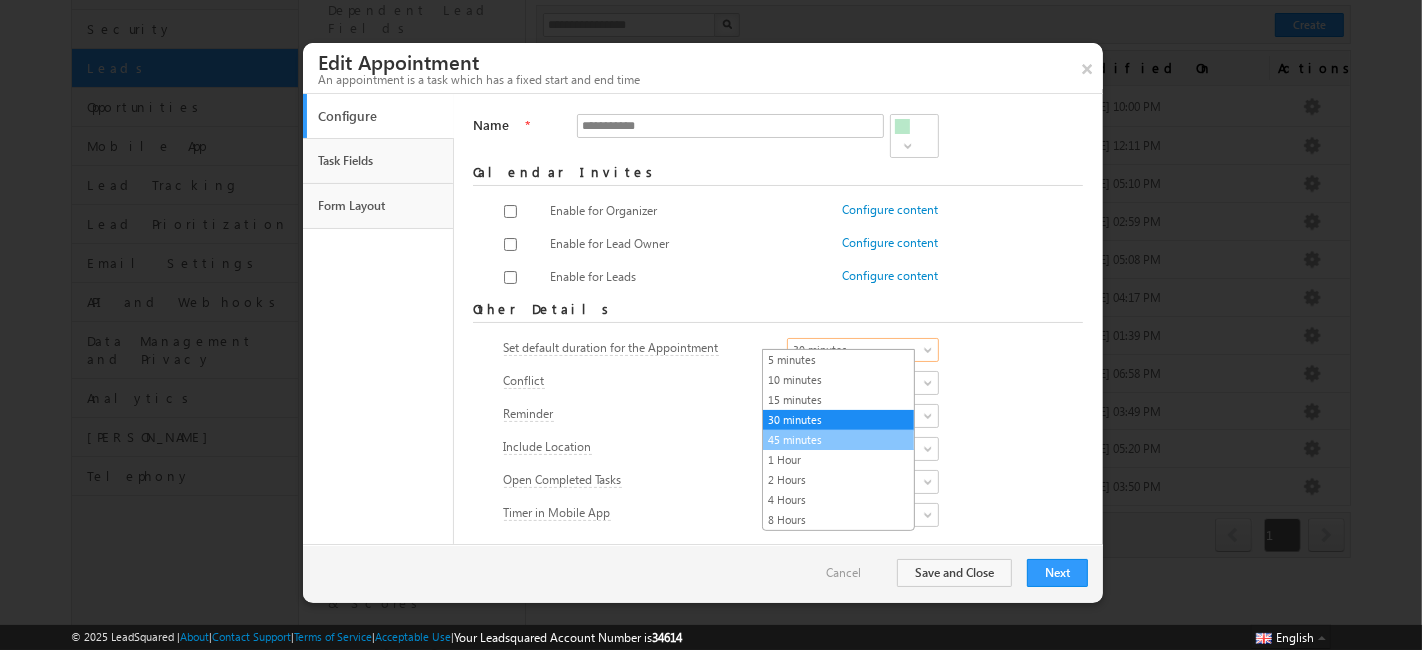 click on "45 minutes" at bounding box center [838, 440] 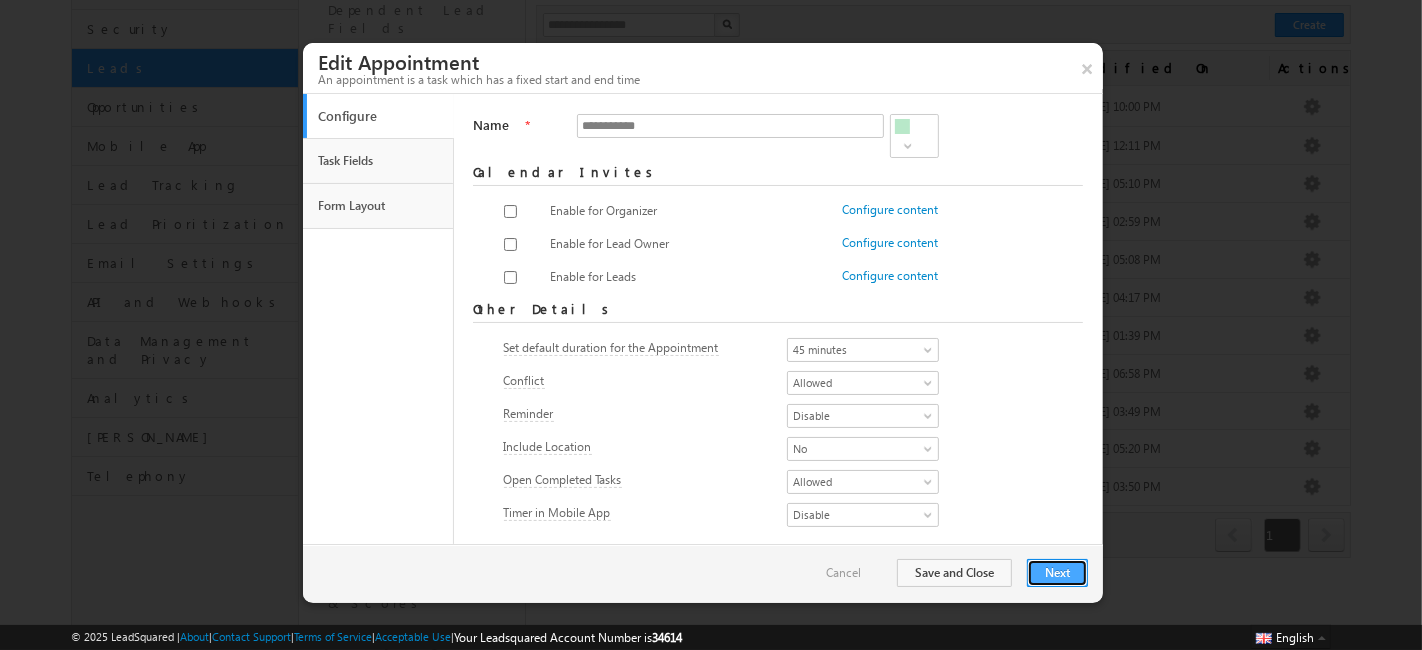click on "Next" at bounding box center [1057, 573] 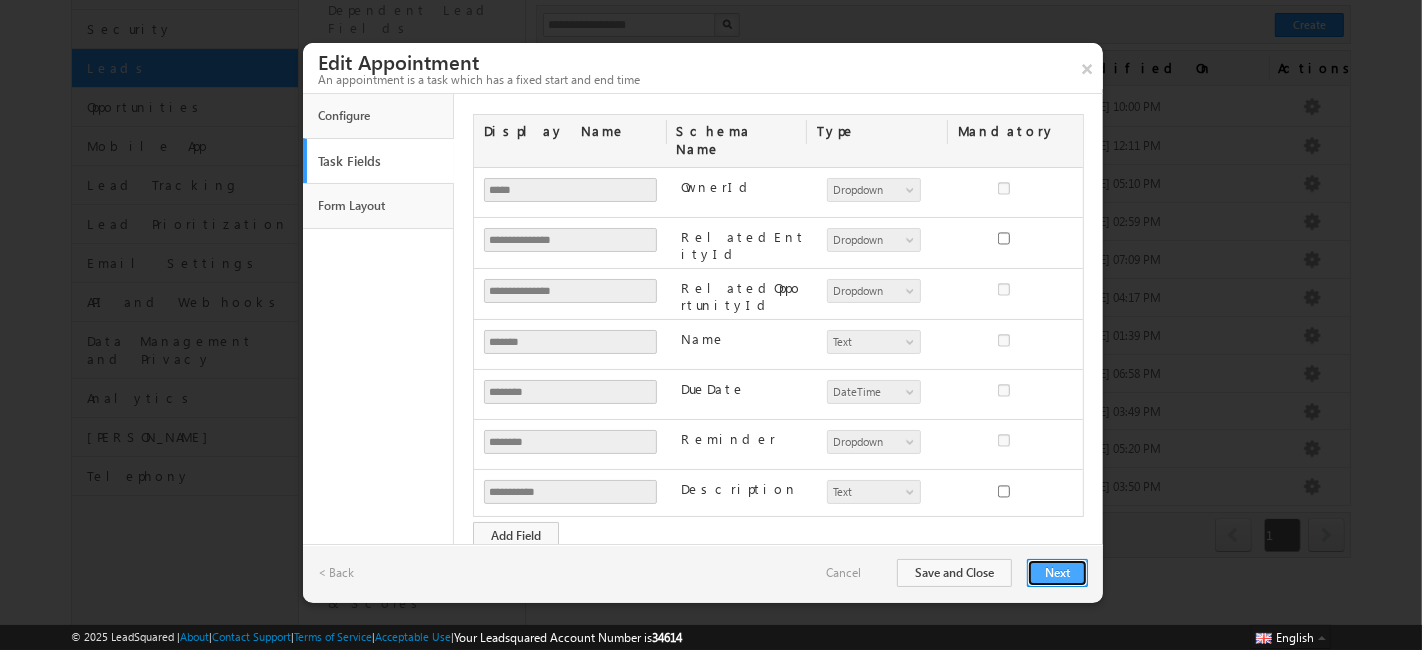click on "Next" at bounding box center (1057, 573) 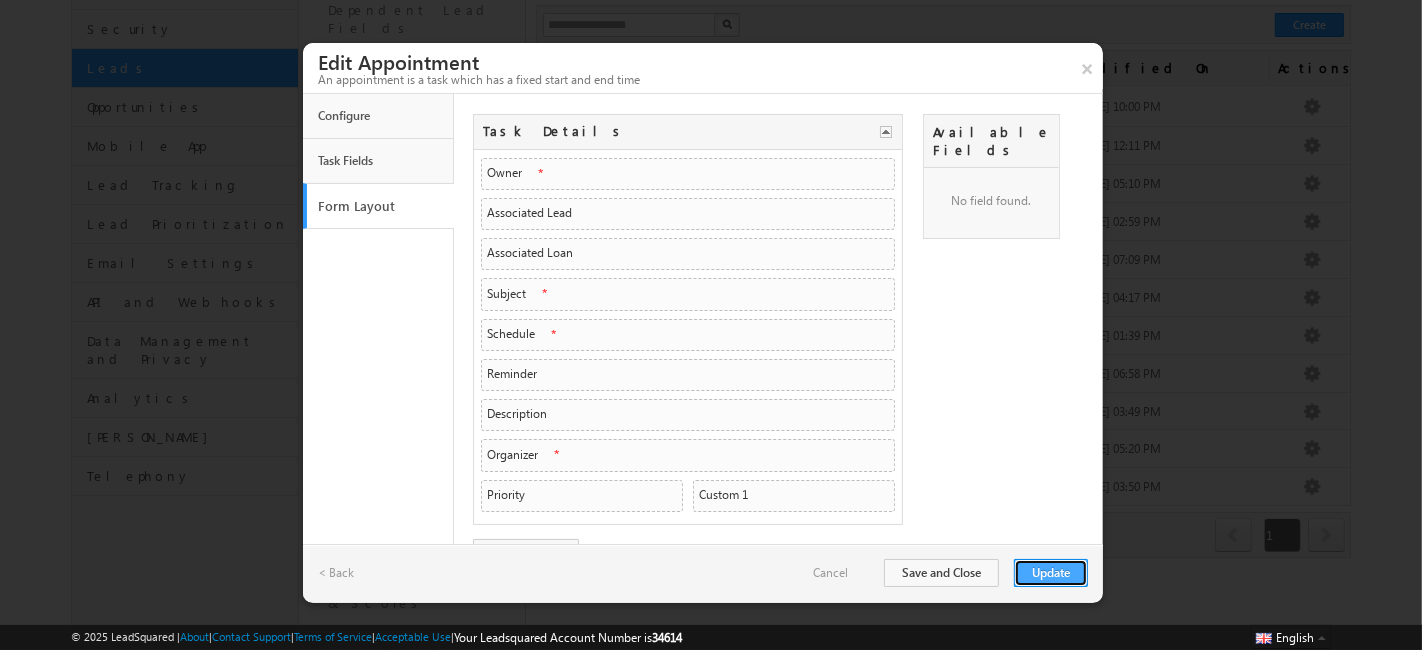 click on "Update" at bounding box center [1051, 573] 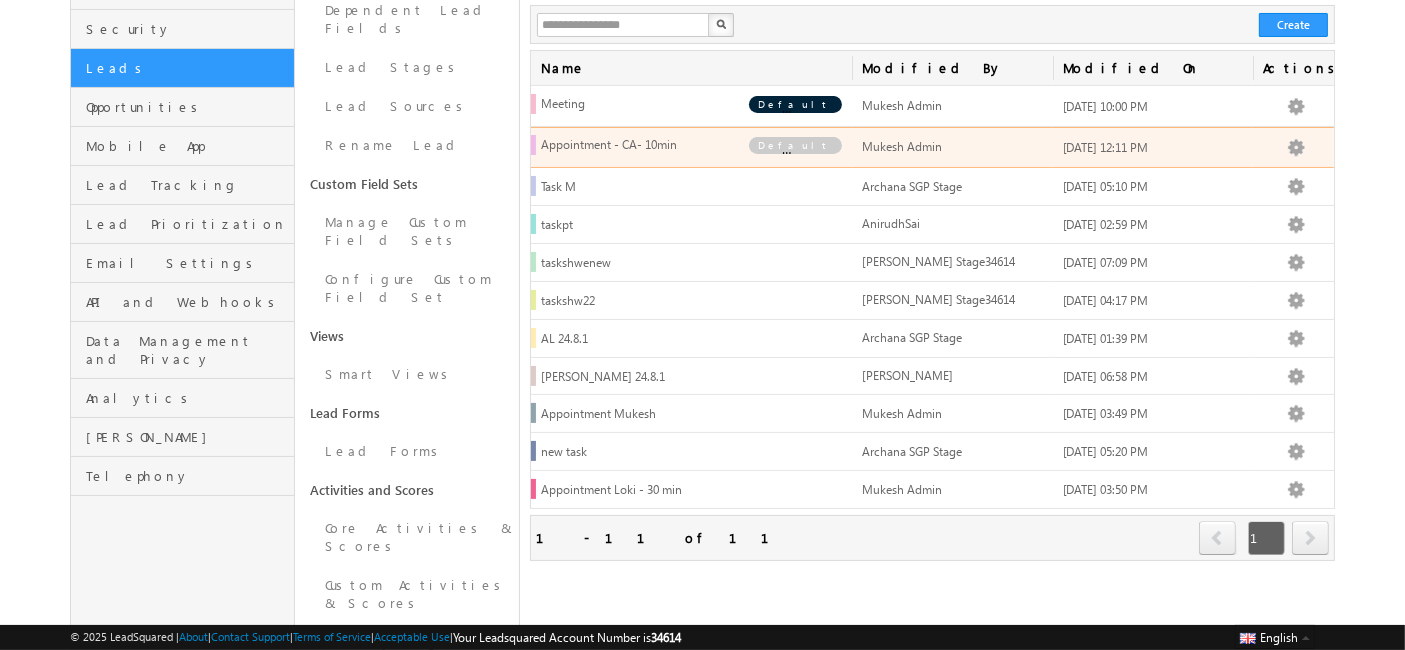 scroll, scrollTop: 0, scrollLeft: 0, axis: both 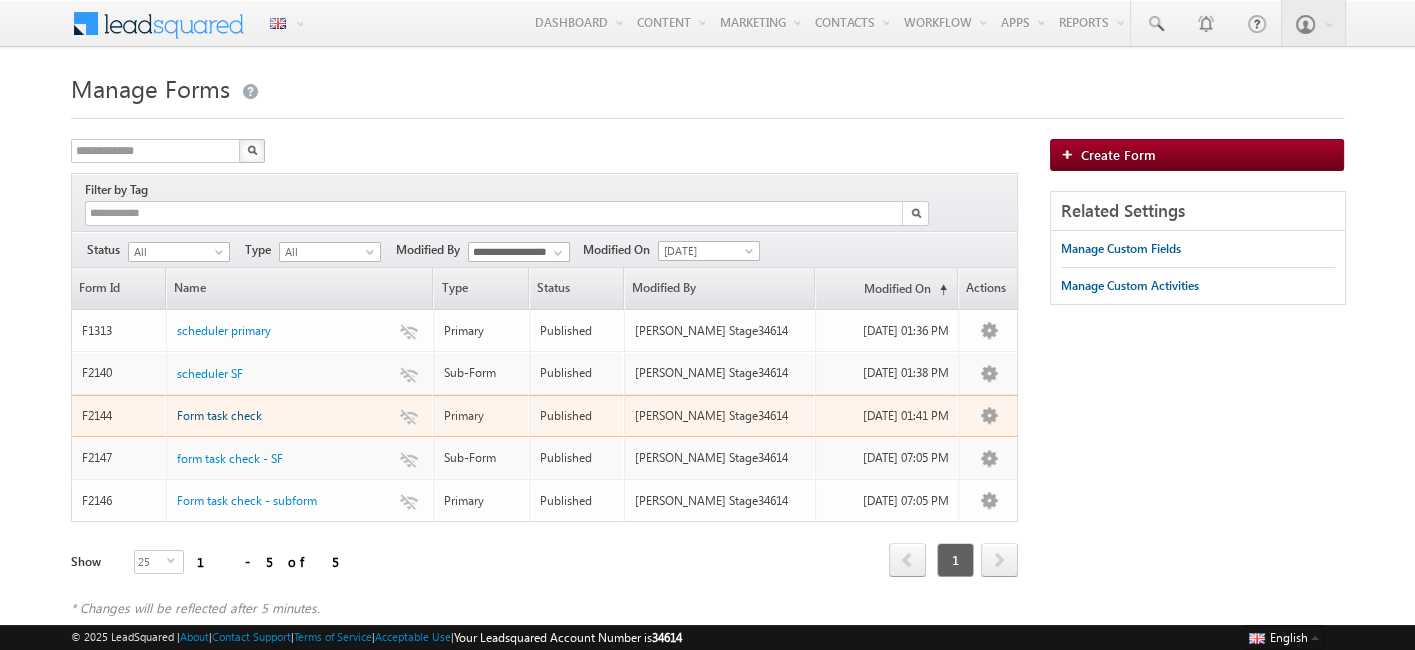 click on "Form task check" at bounding box center (219, 415) 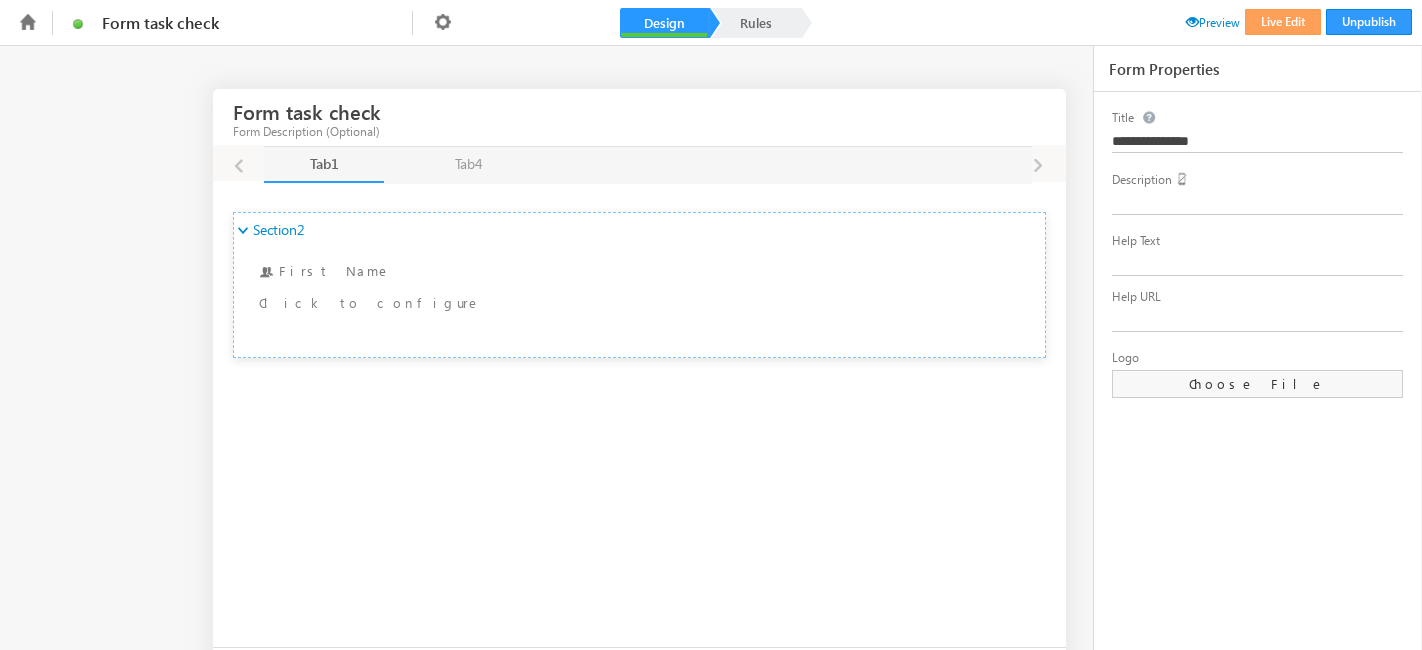 scroll, scrollTop: 0, scrollLeft: 0, axis: both 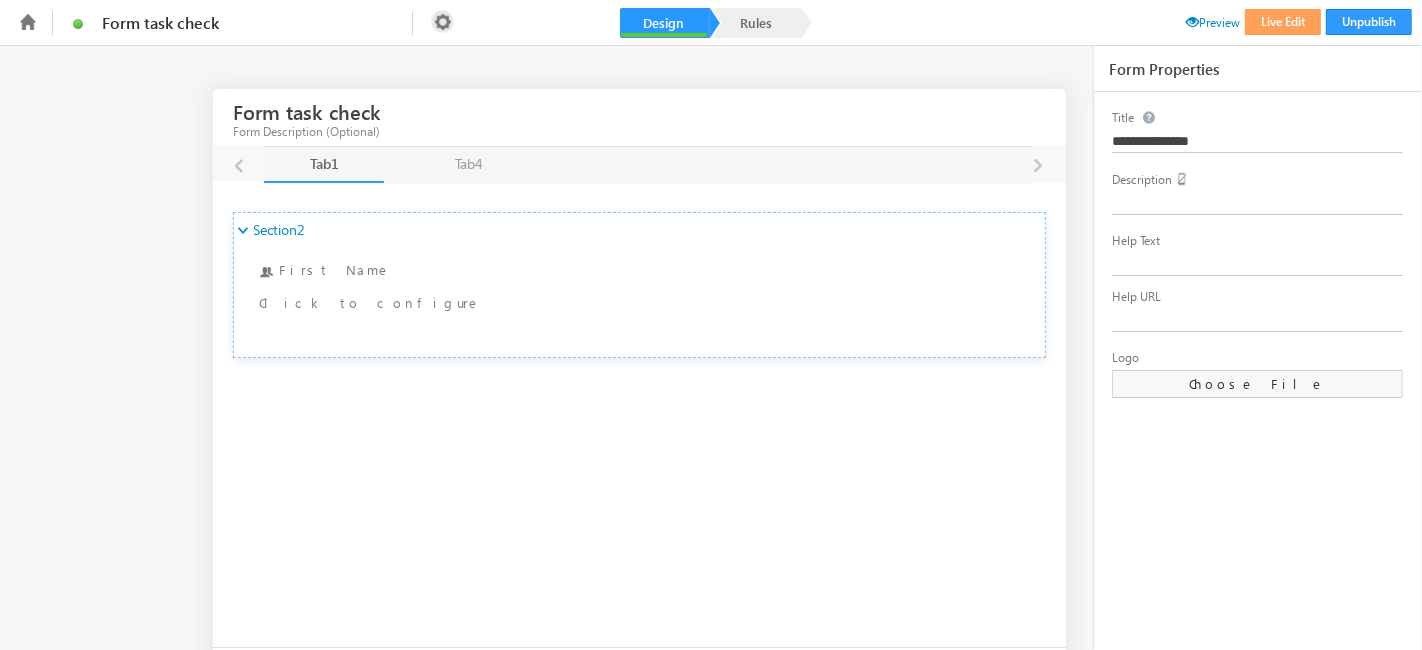 click at bounding box center (442, 21) 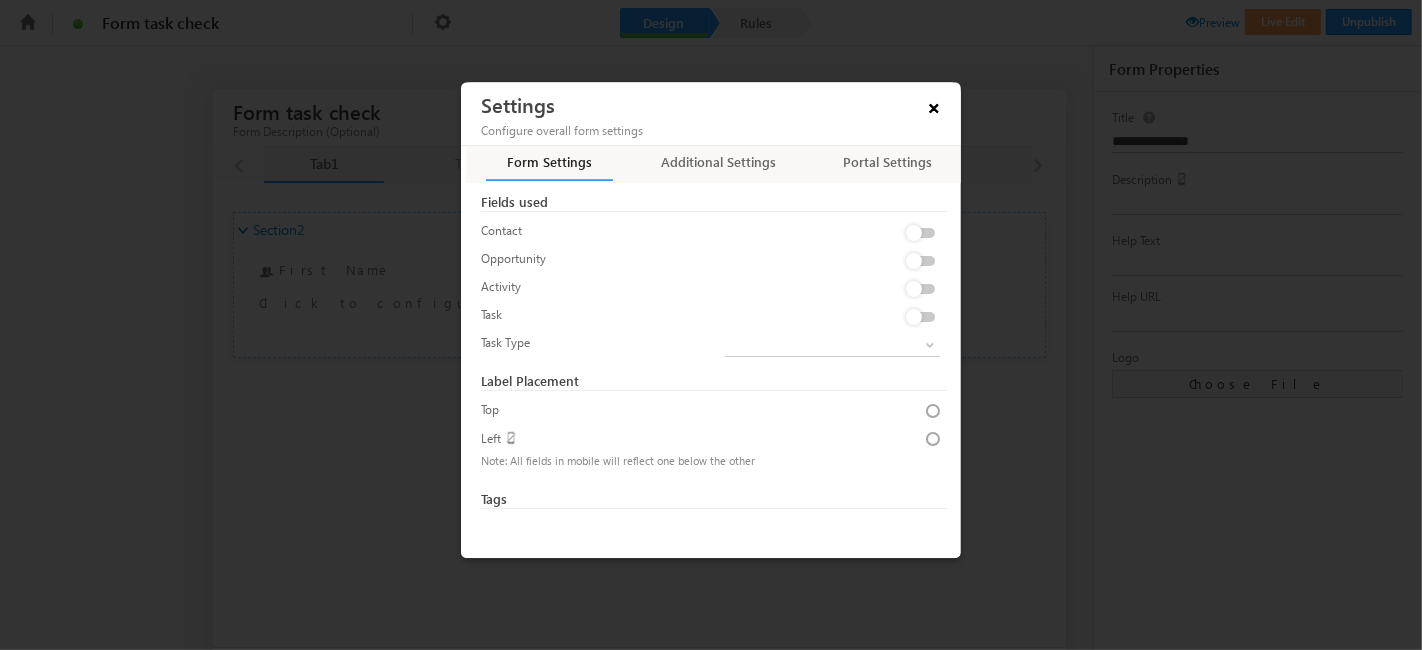click on "×" at bounding box center [934, 104] 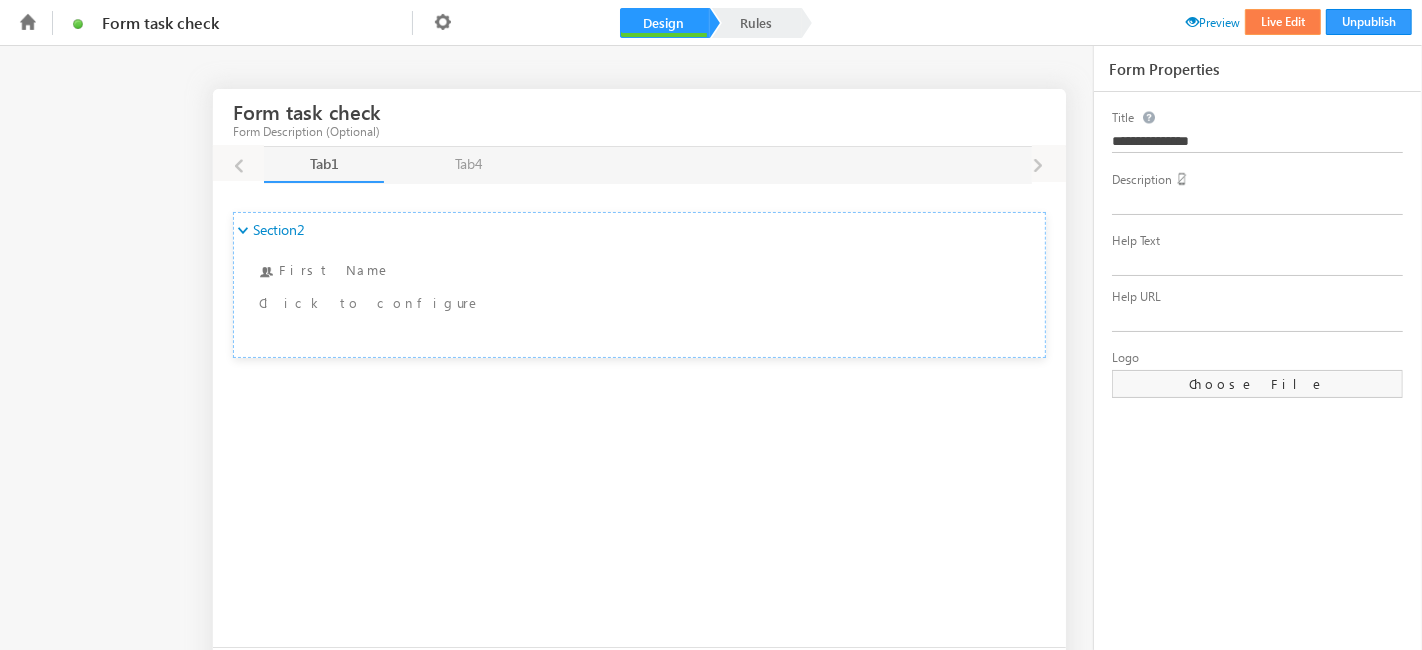 click on "Live Edit" at bounding box center [1283, 22] 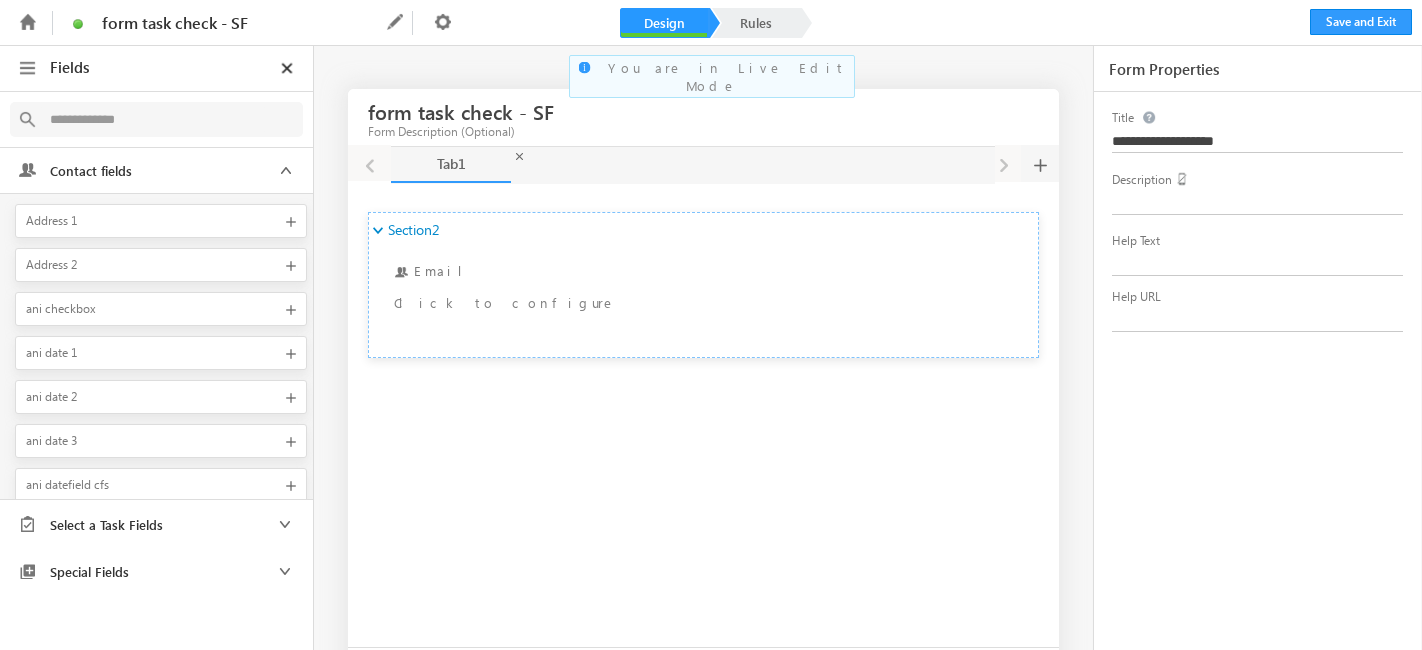 scroll, scrollTop: 0, scrollLeft: 0, axis: both 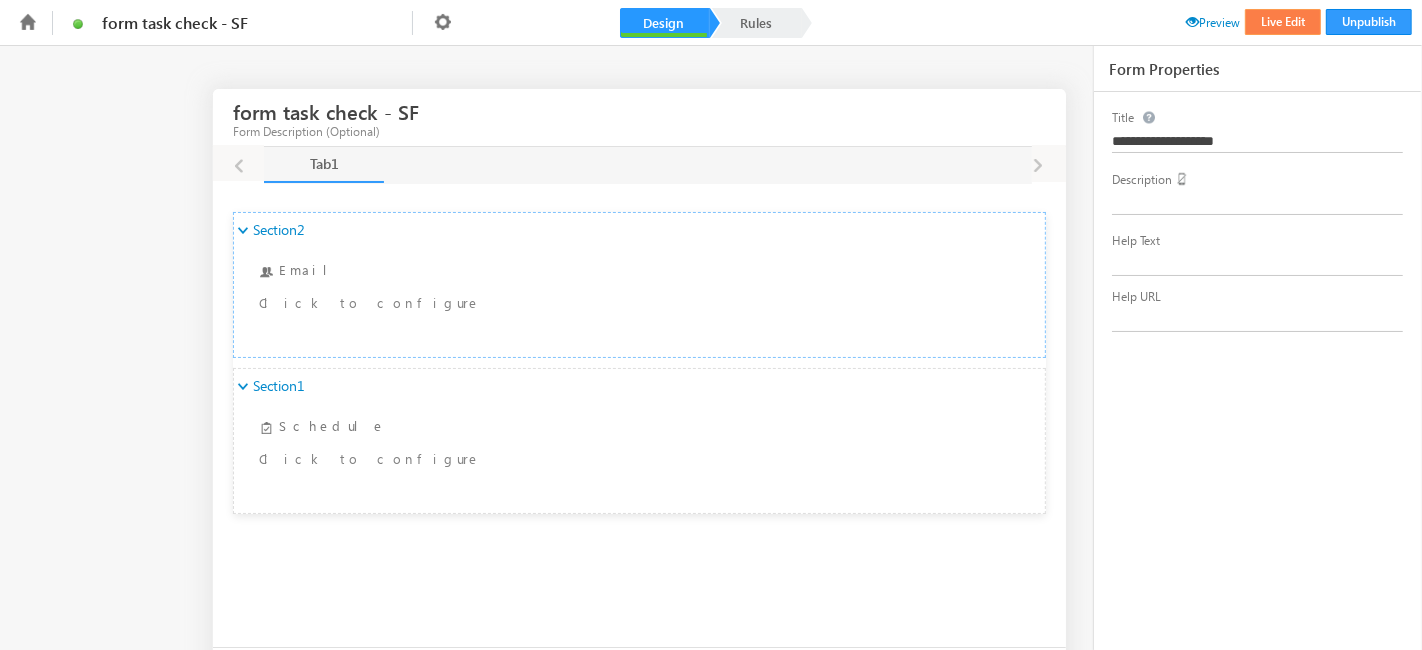 click on "Live Edit" at bounding box center [1283, 22] 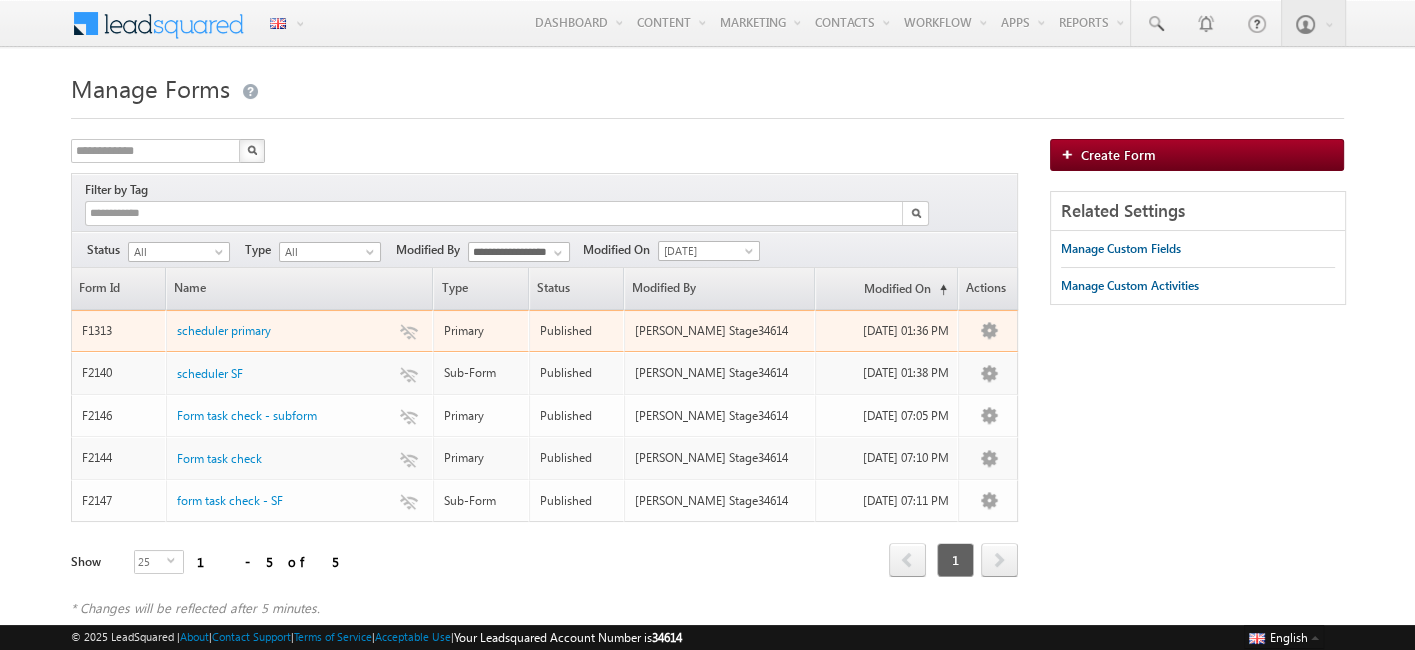 scroll, scrollTop: 8, scrollLeft: 0, axis: vertical 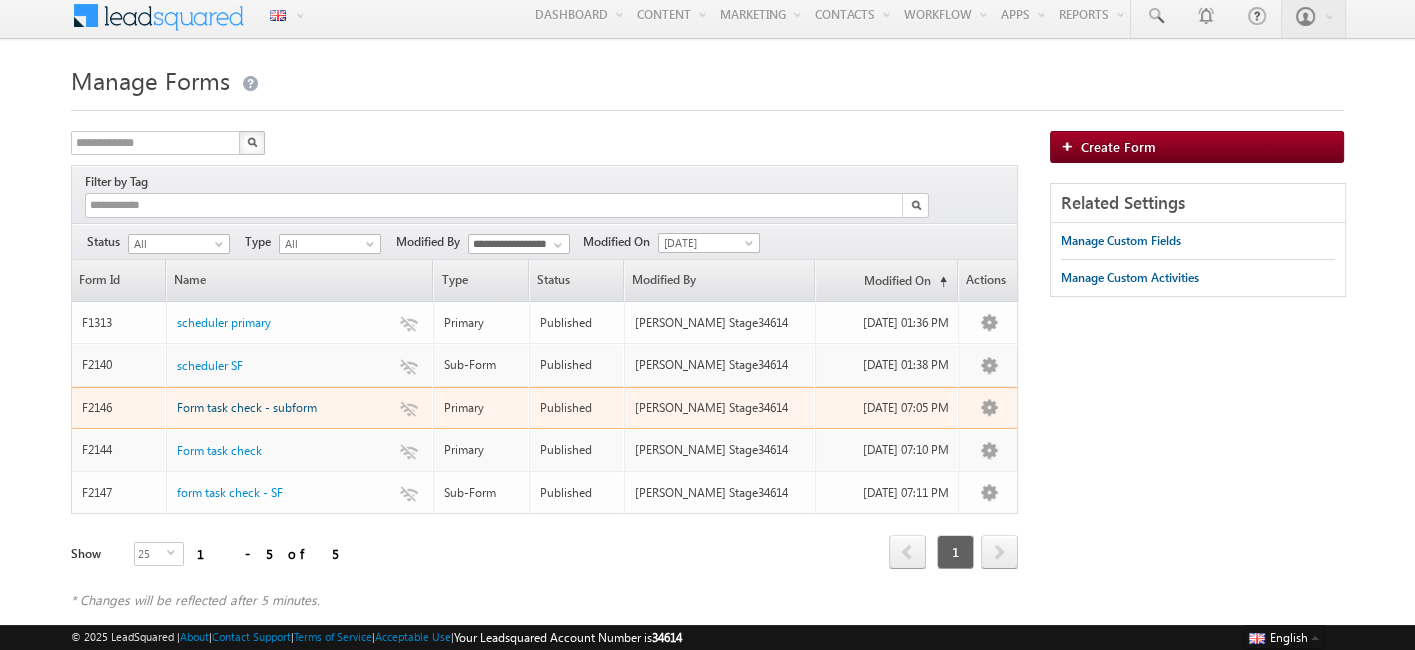 click on "Form task check - subform" at bounding box center (247, 407) 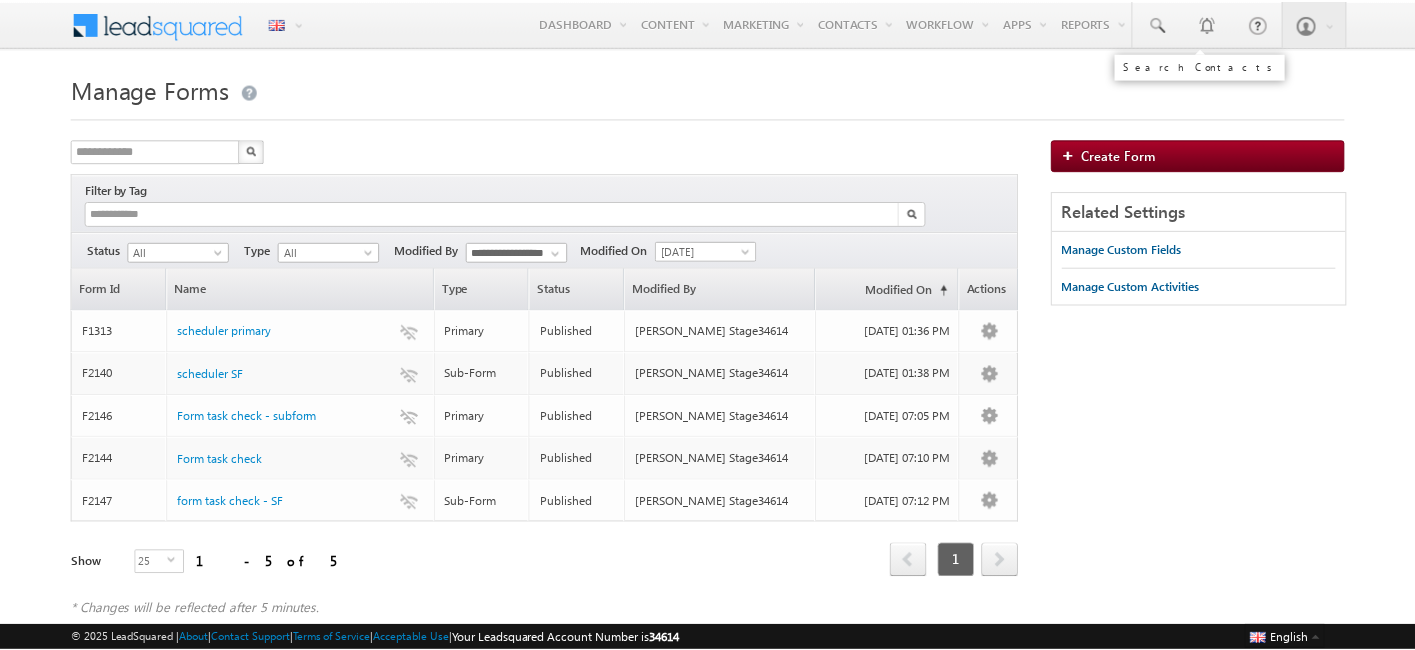 scroll, scrollTop: 0, scrollLeft: 0, axis: both 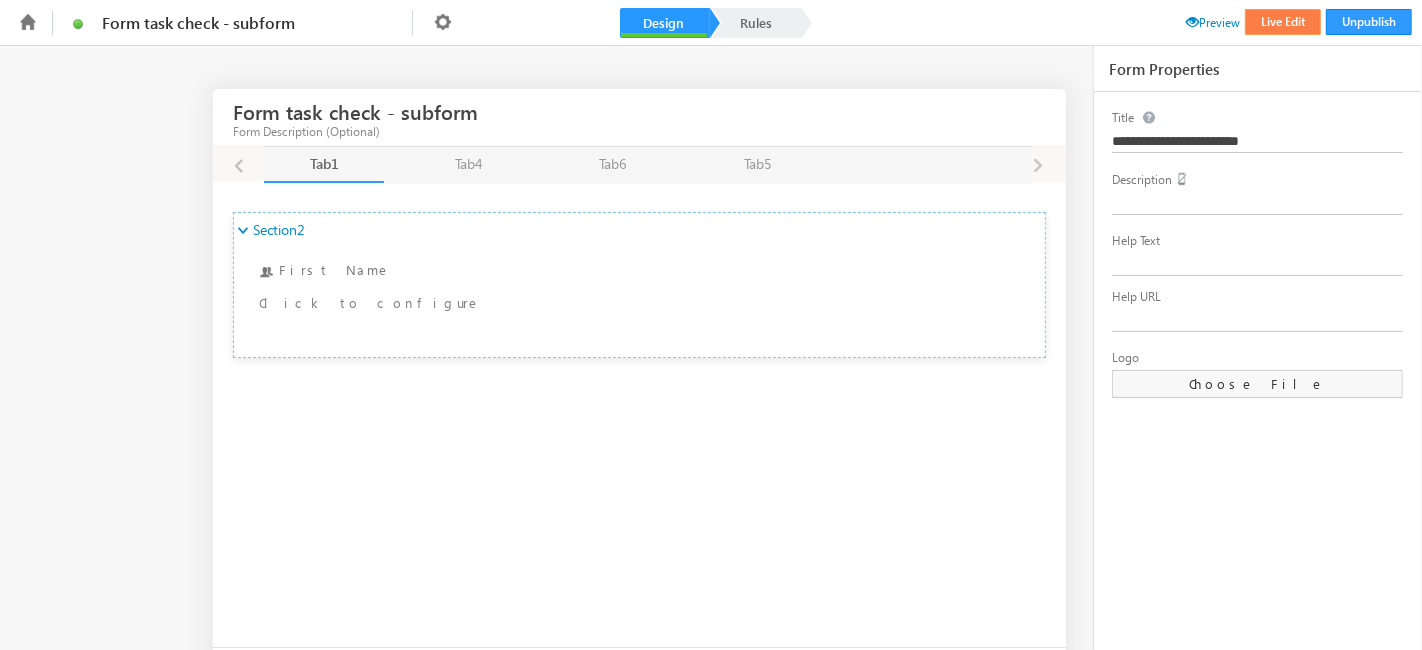 click on "Live Edit" at bounding box center (1283, 22) 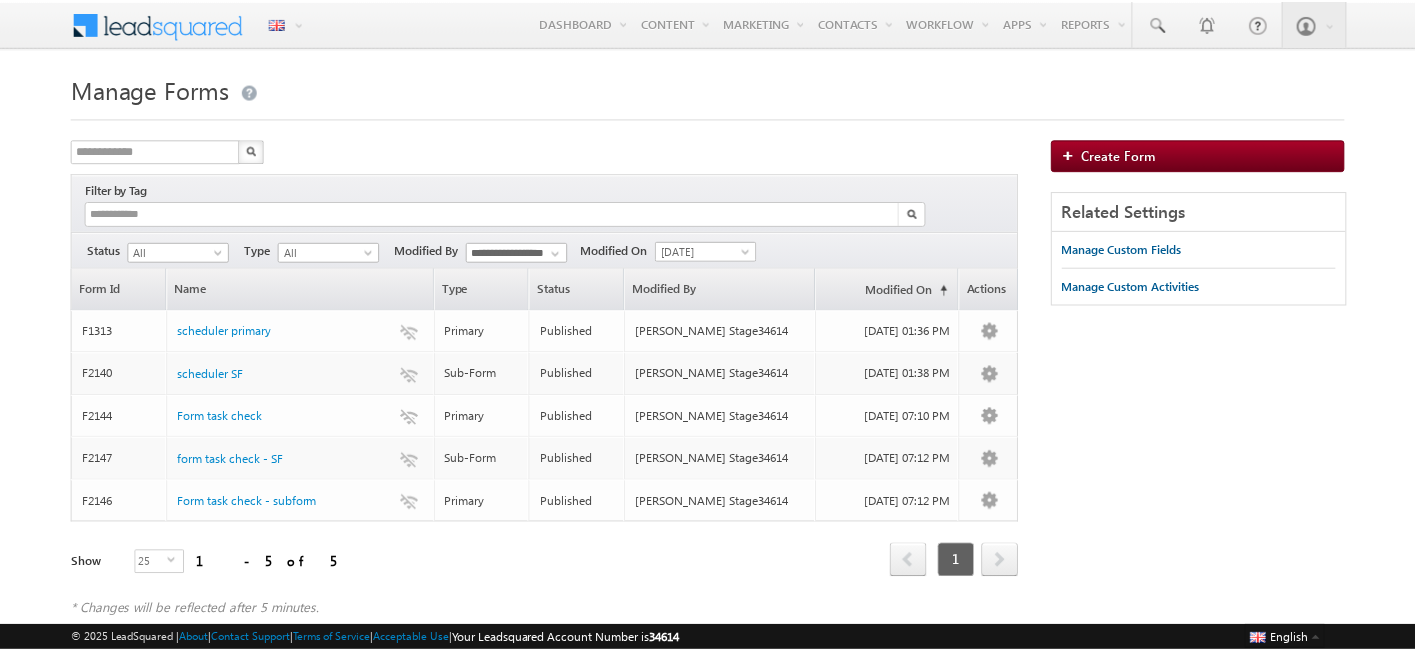 scroll, scrollTop: 0, scrollLeft: 0, axis: both 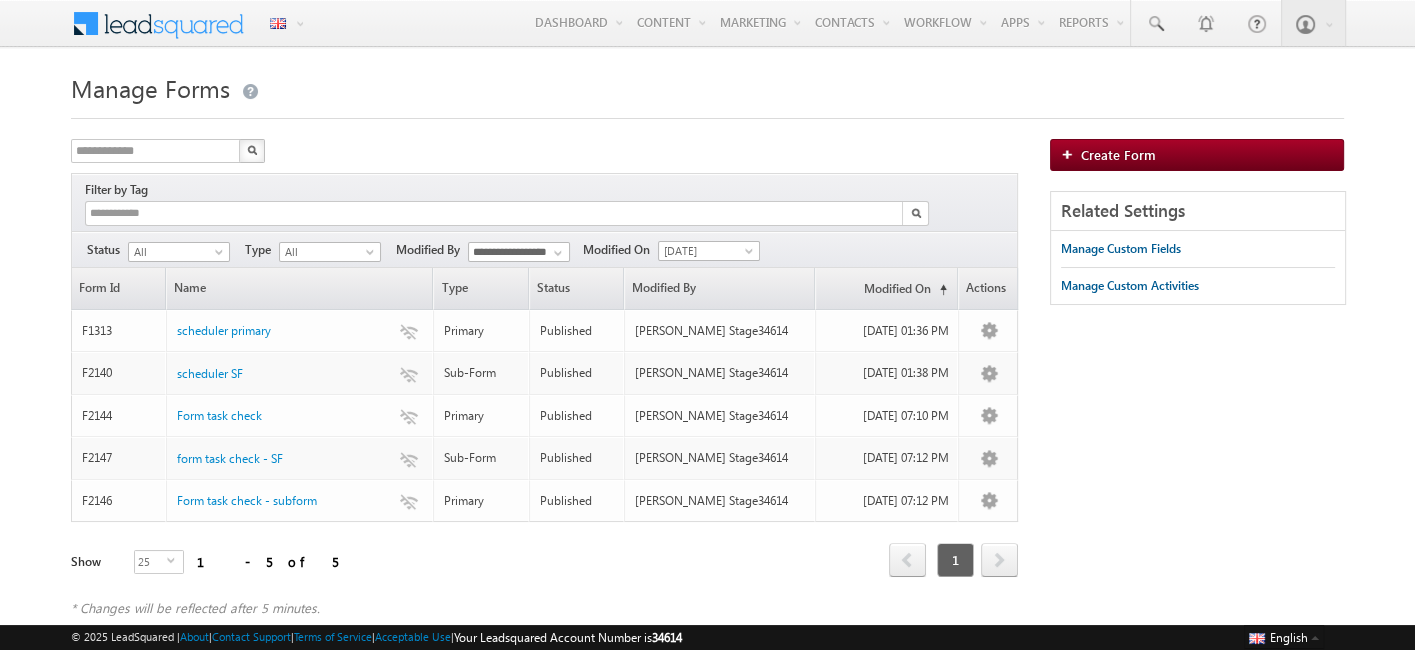 click at bounding box center (708, 112) 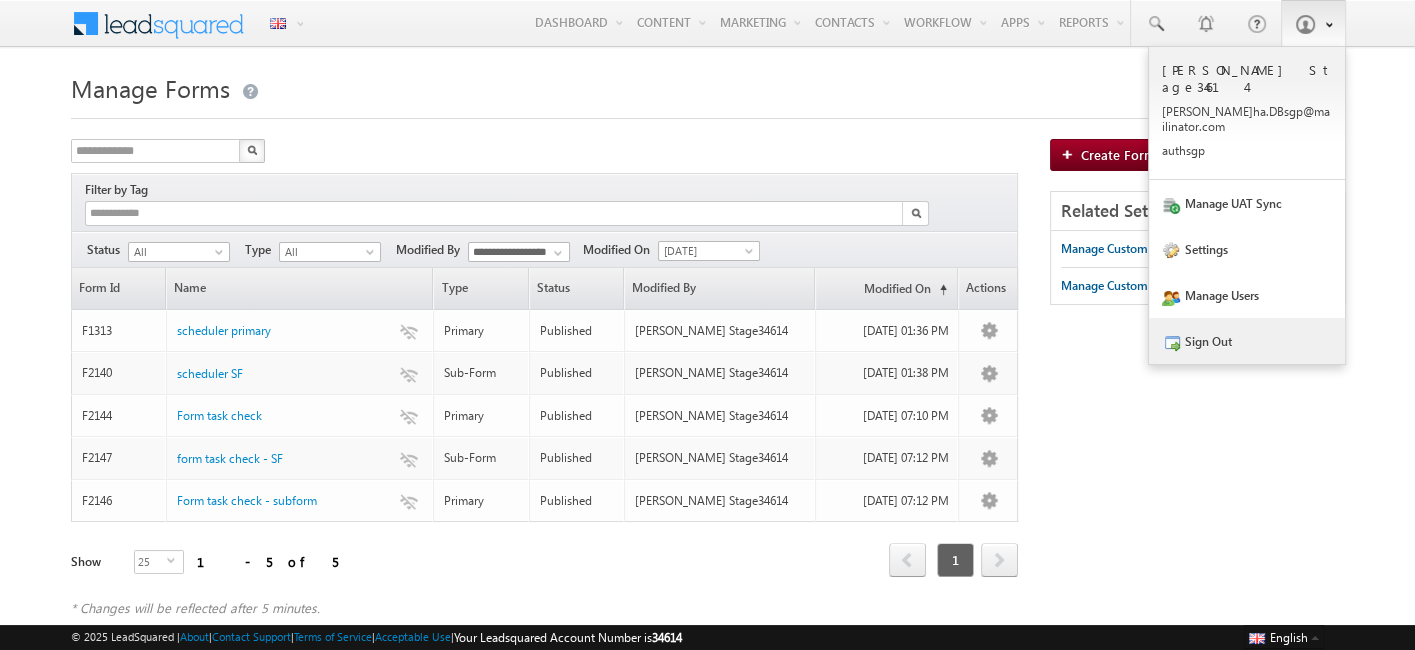click on "Sign Out" at bounding box center [1247, 341] 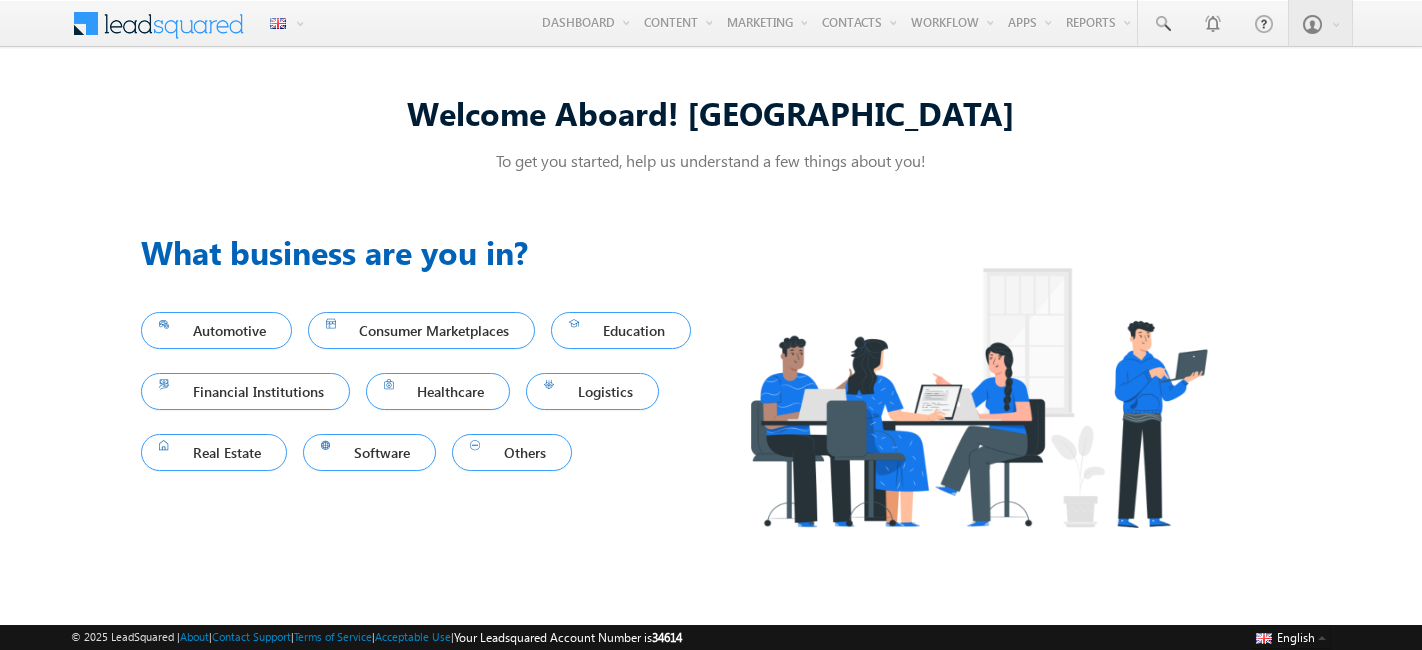 scroll, scrollTop: 0, scrollLeft: 0, axis: both 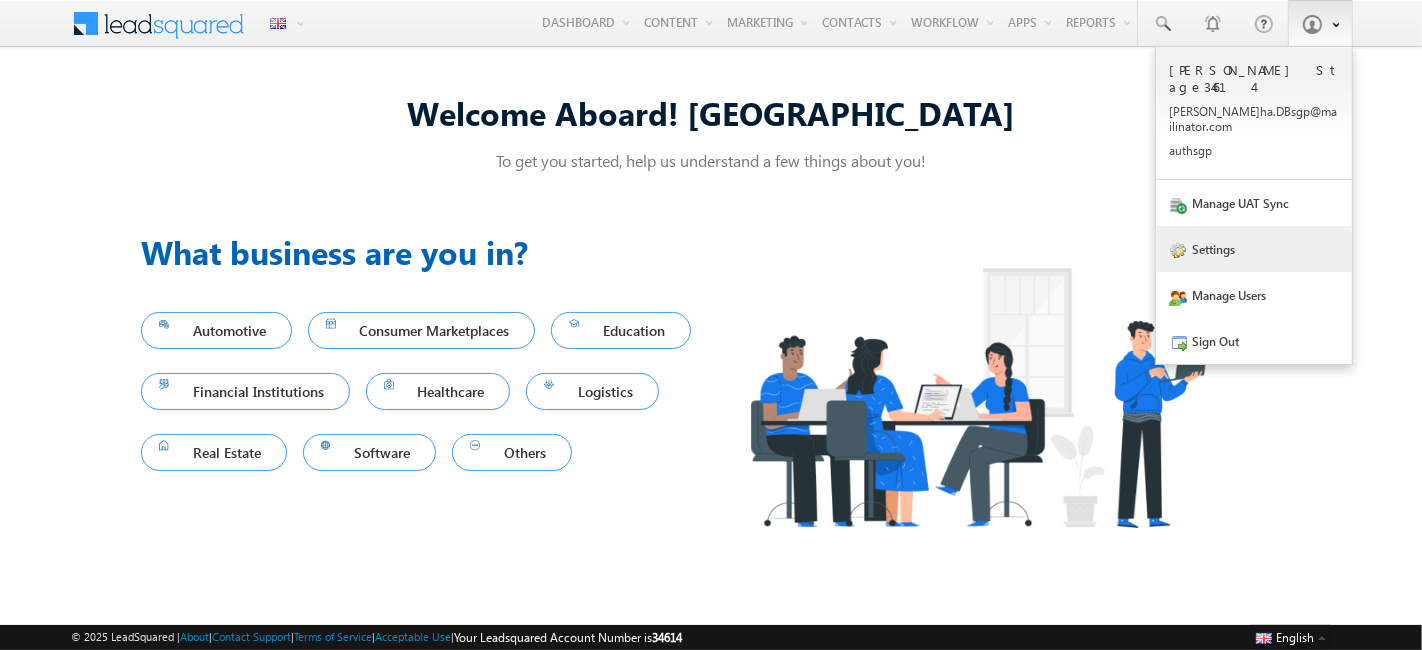 click on "Settings" at bounding box center (1254, 249) 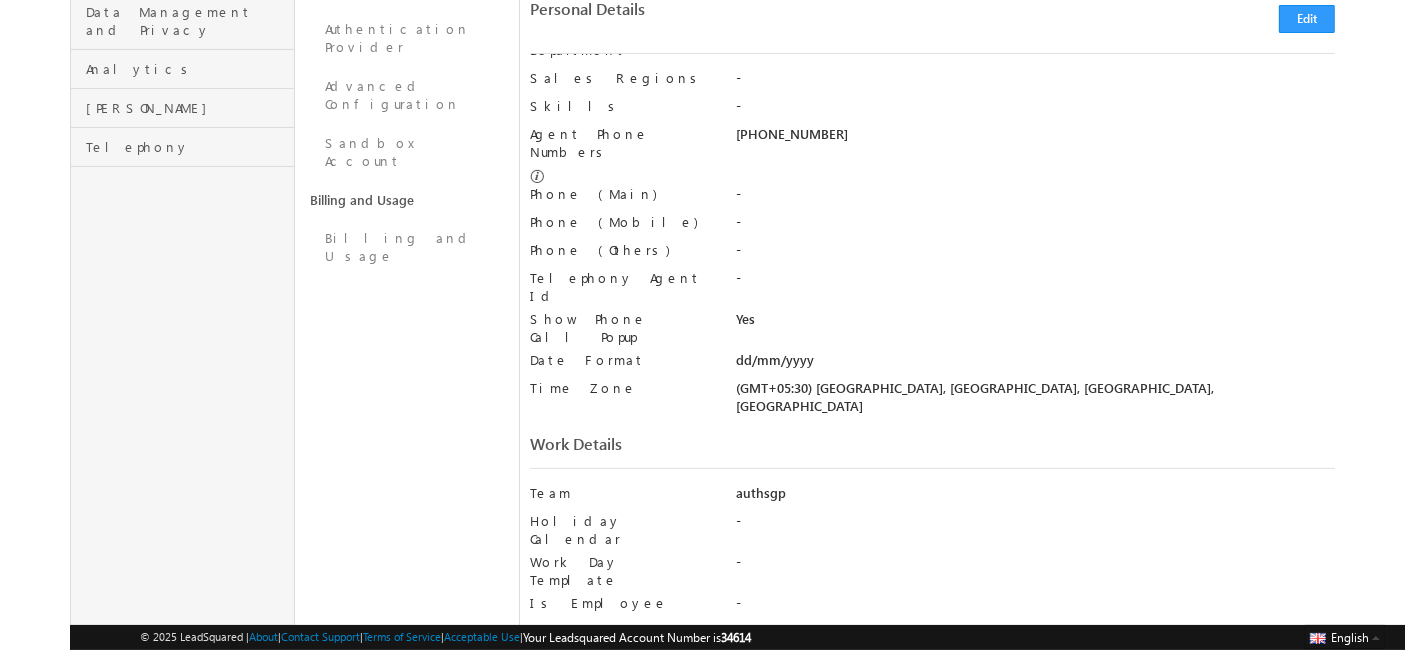 scroll, scrollTop: 0, scrollLeft: 0, axis: both 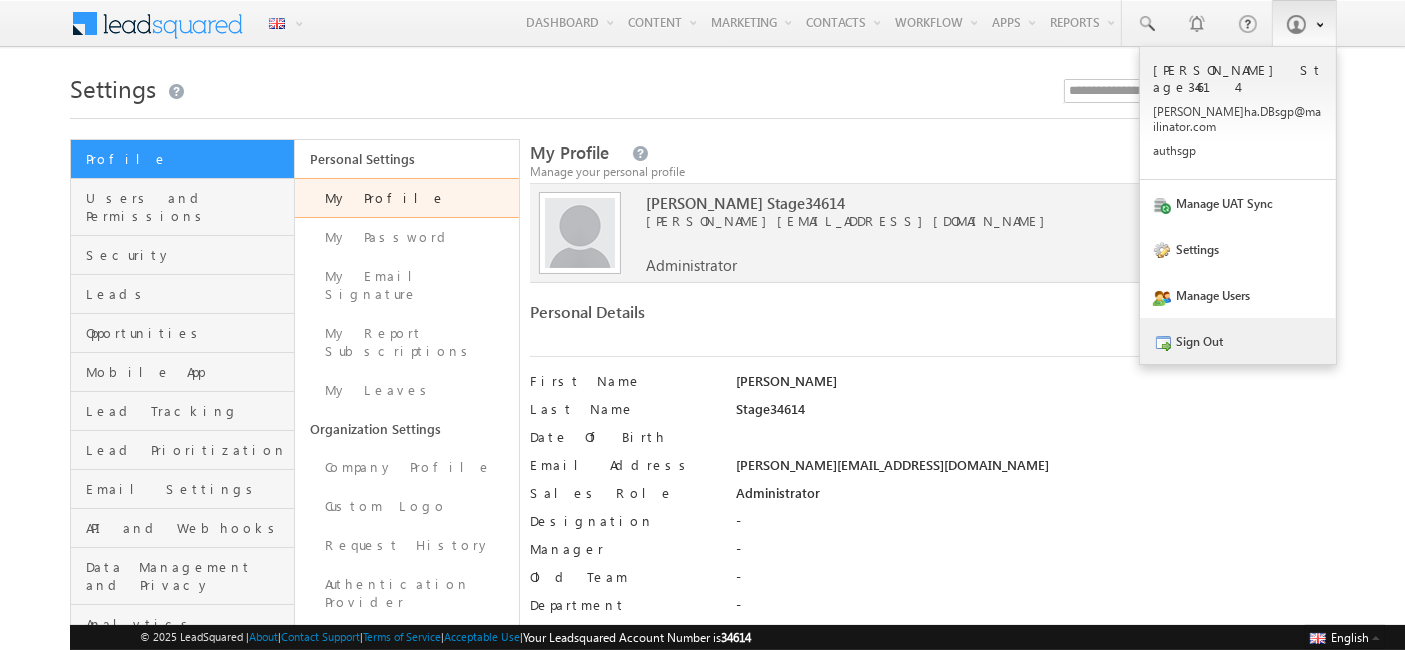 click on "Sign Out" at bounding box center [1238, 341] 